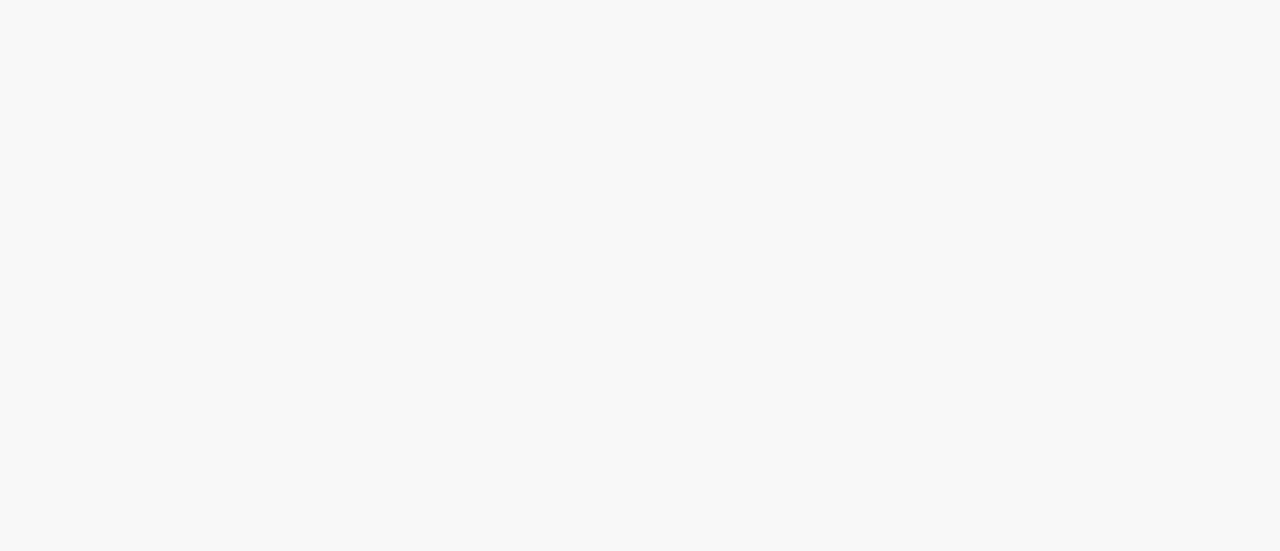scroll, scrollTop: 0, scrollLeft: 0, axis: both 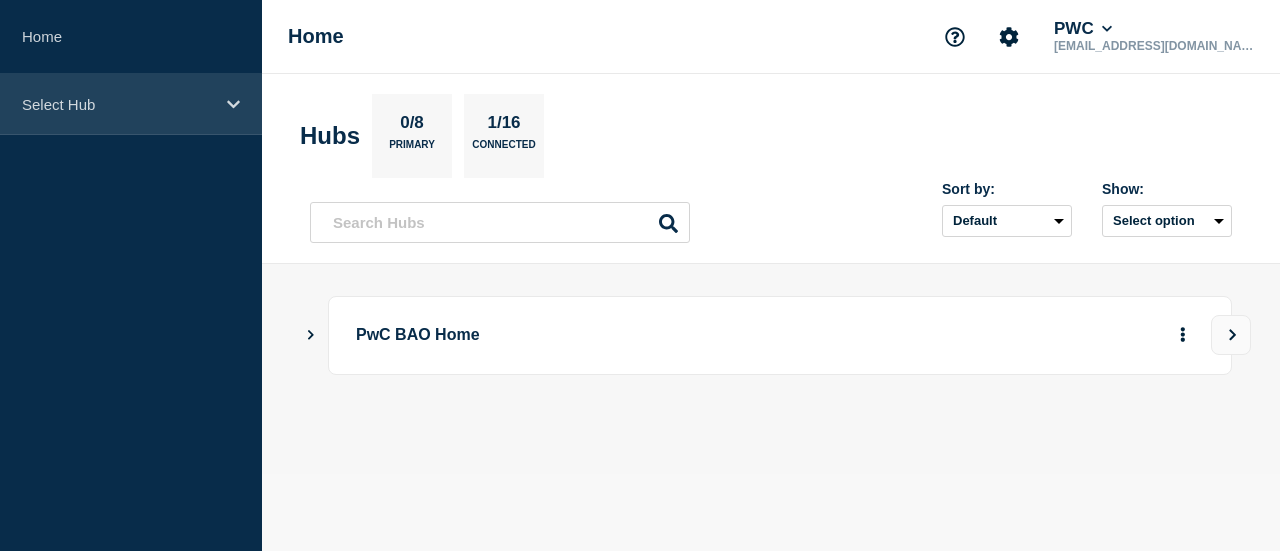 click on "Select Hub" at bounding box center (118, 104) 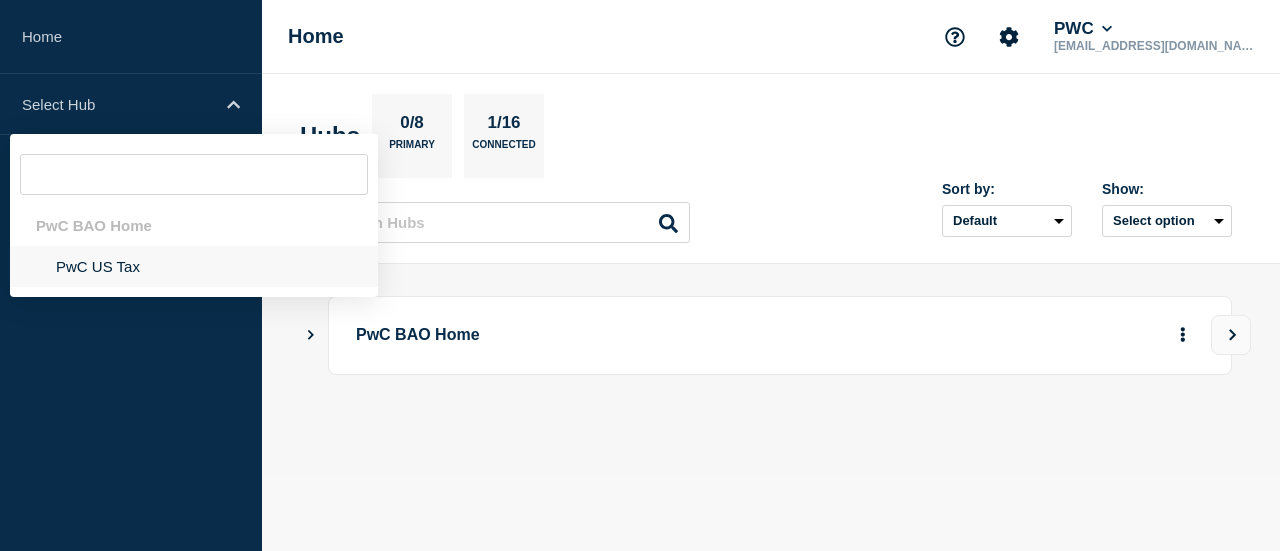 click on "PwC US Tax" 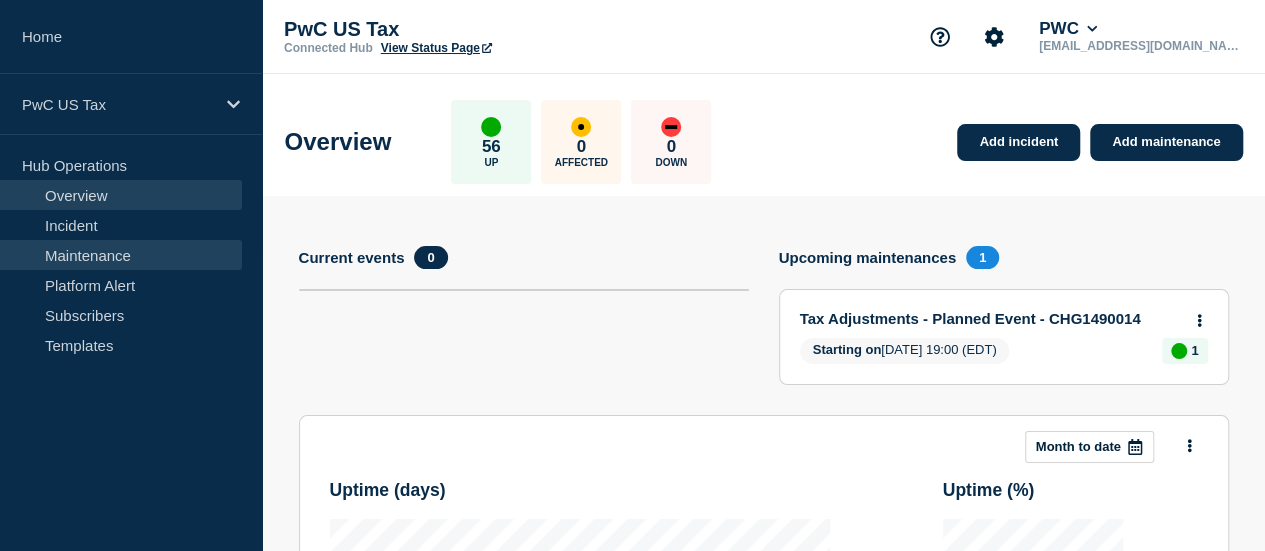 click on "Maintenance" at bounding box center (121, 255) 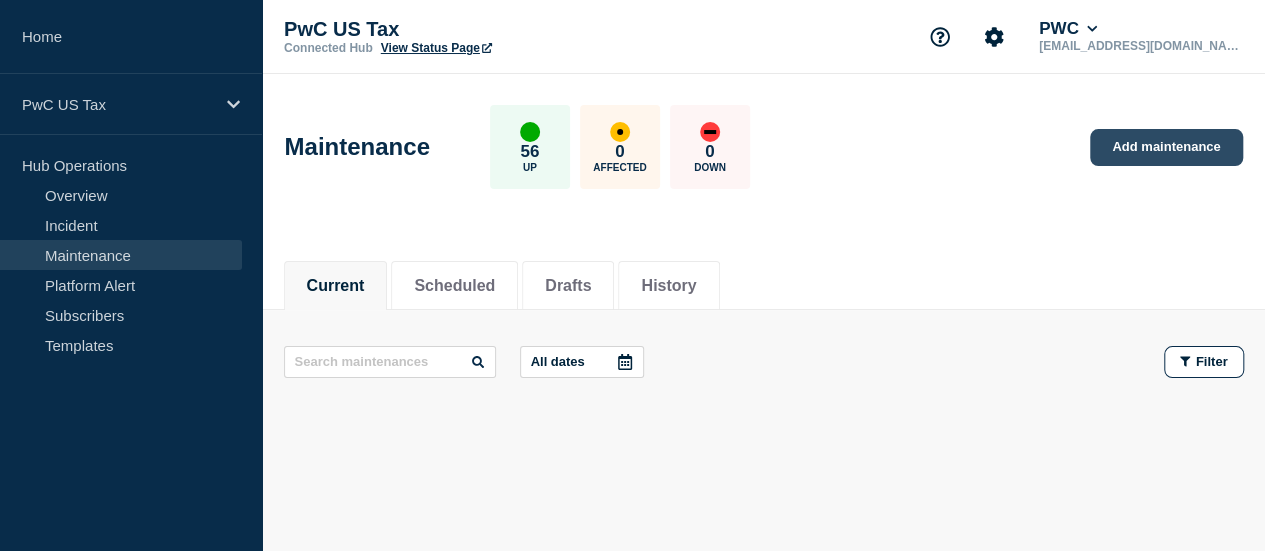 click on "Add maintenance" 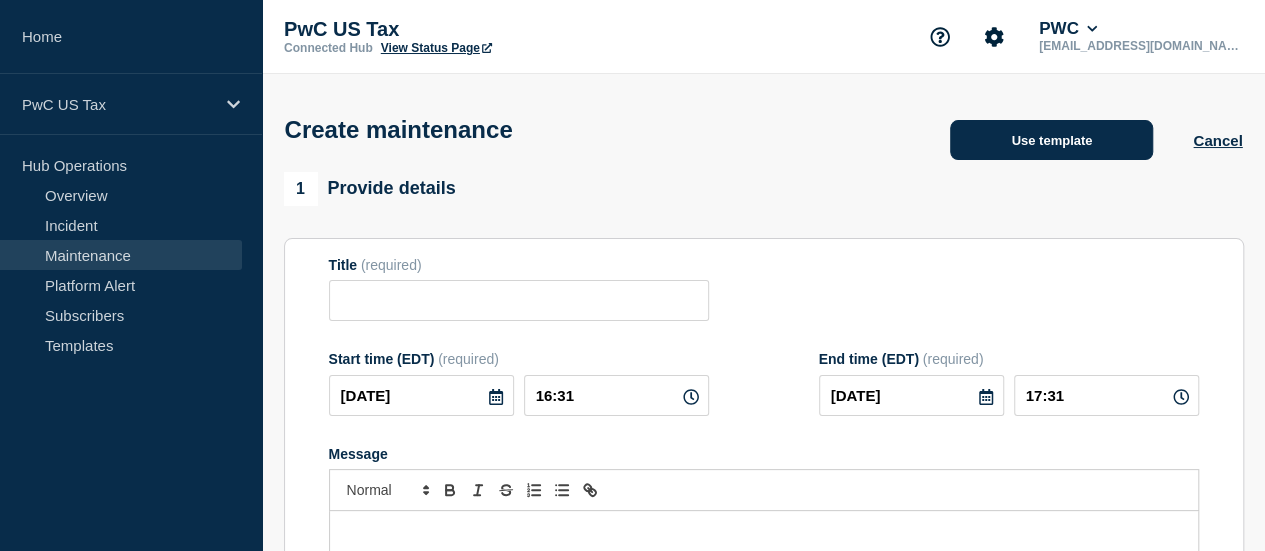 click on "Use template" at bounding box center (1051, 140) 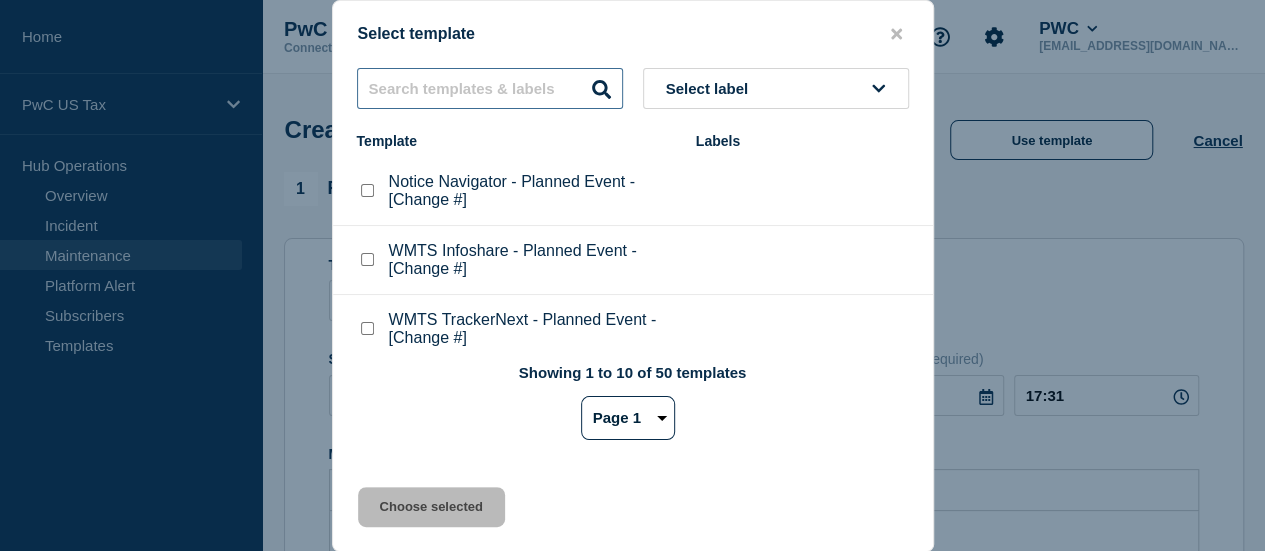 click at bounding box center (490, 88) 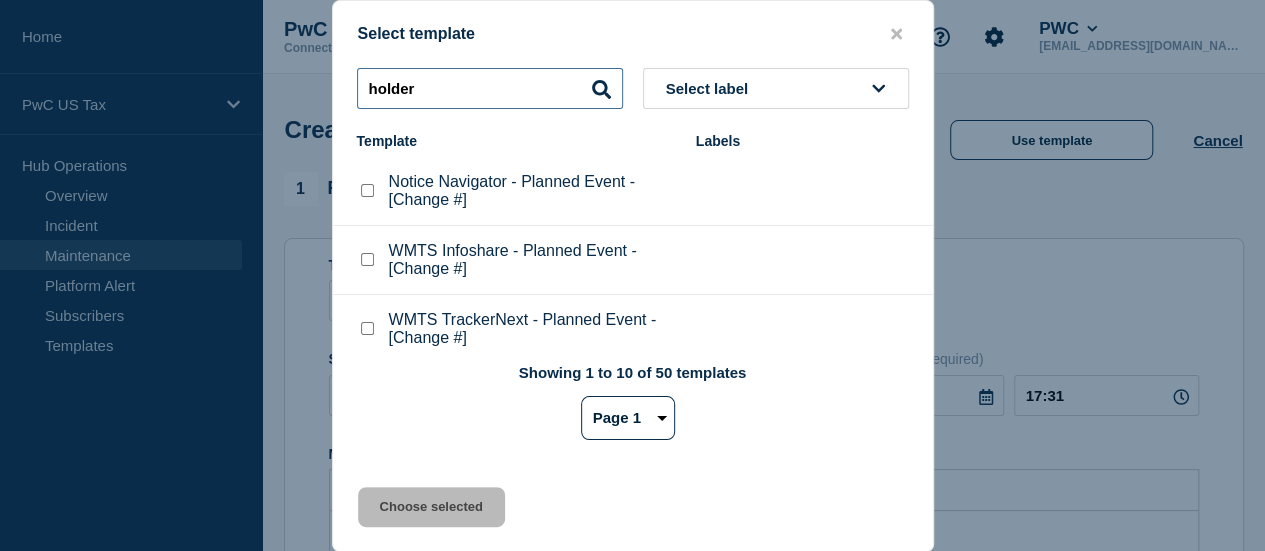 type on "holder" 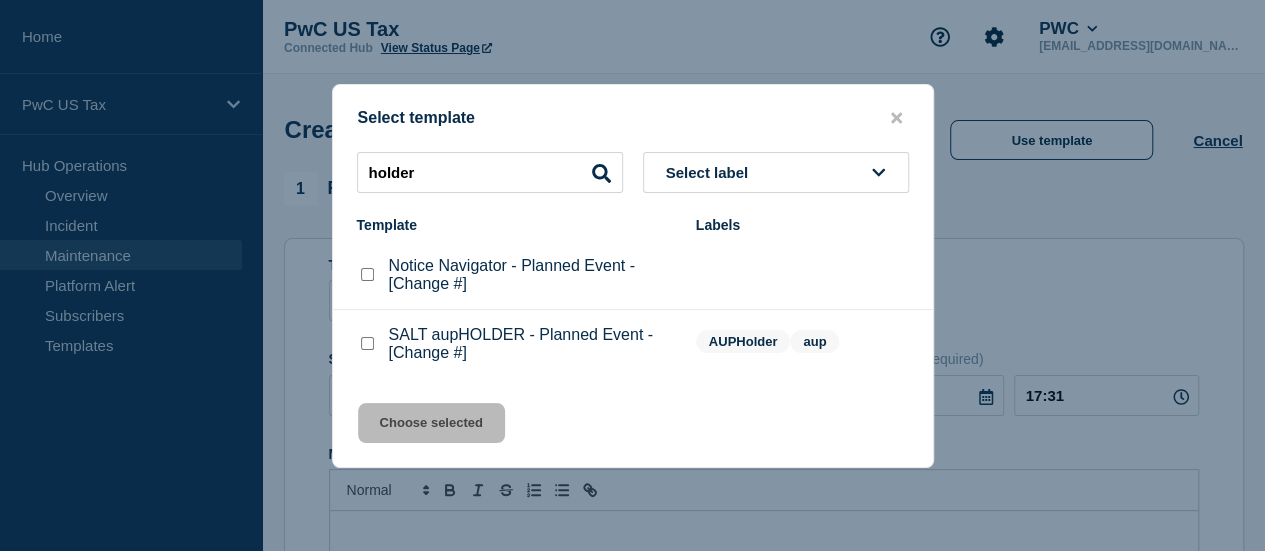 click at bounding box center [367, 343] 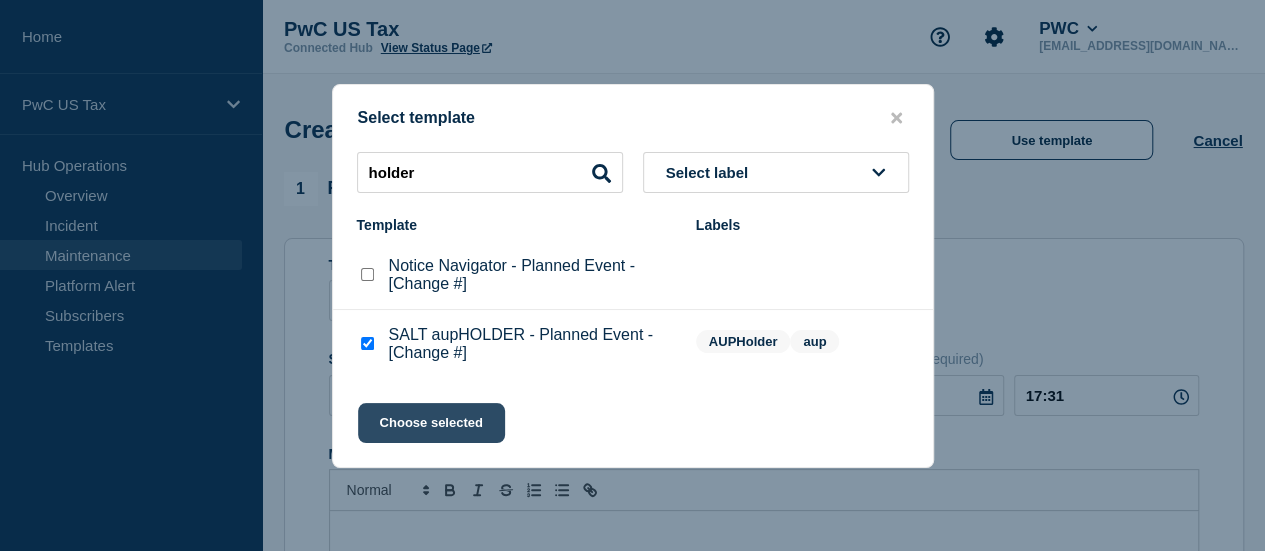 click on "Choose selected" 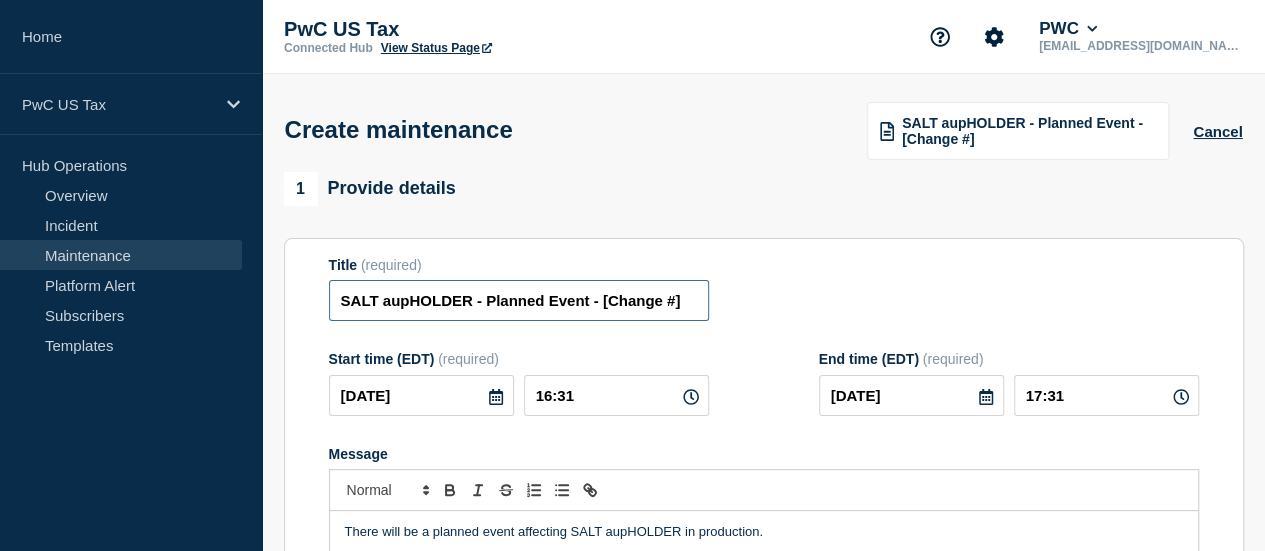 scroll, scrollTop: 0, scrollLeft: 4, axis: horizontal 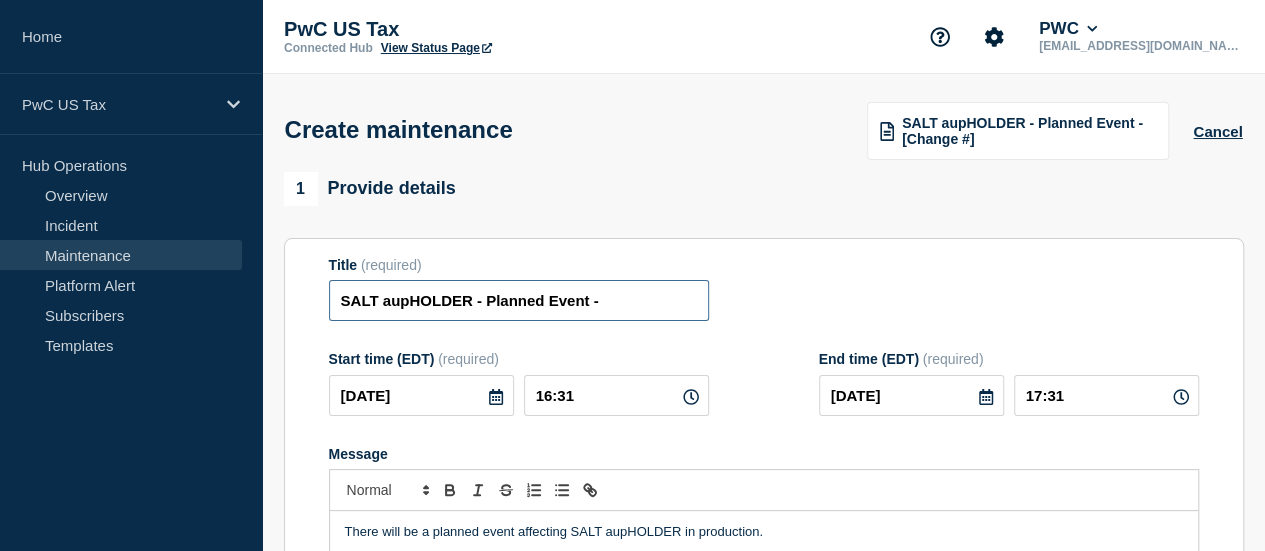 paste on "CHG1490434" 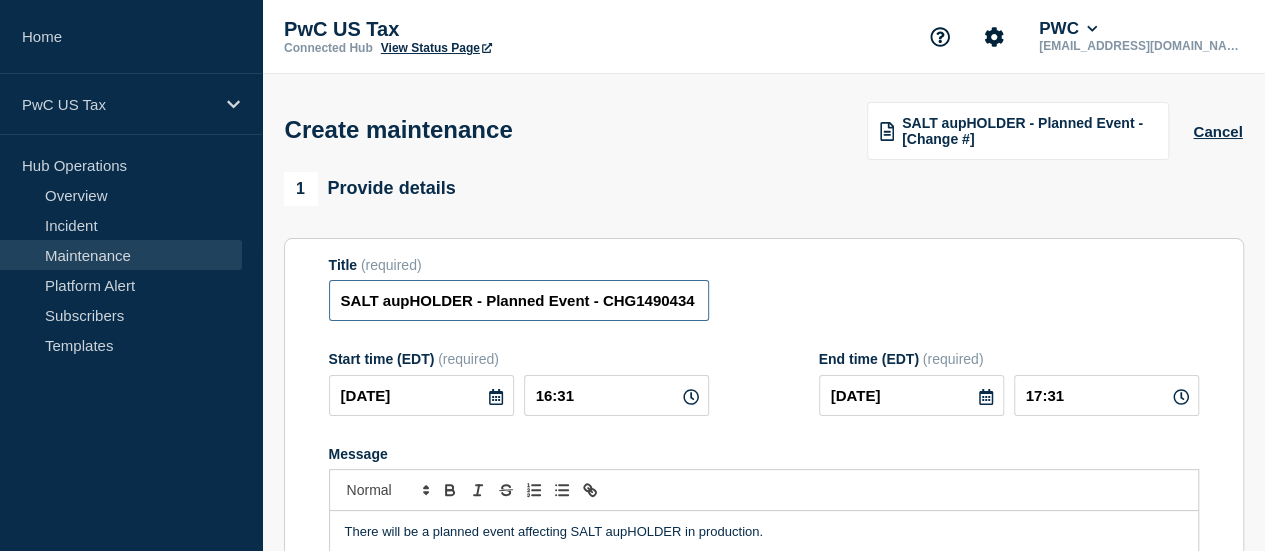 scroll, scrollTop: 0, scrollLeft: 18, axis: horizontal 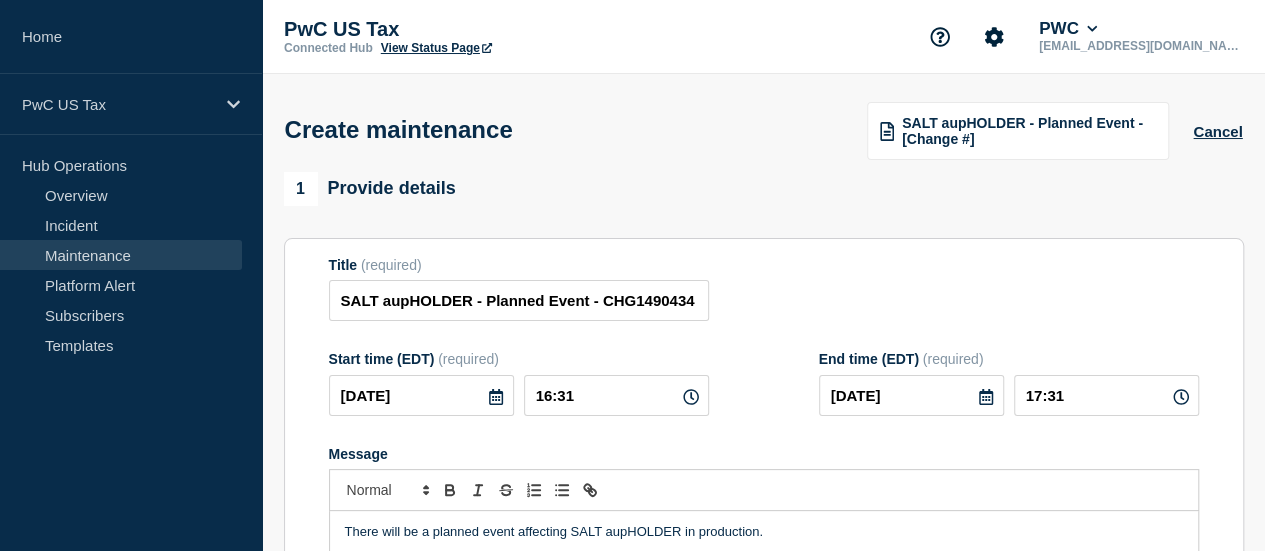 click 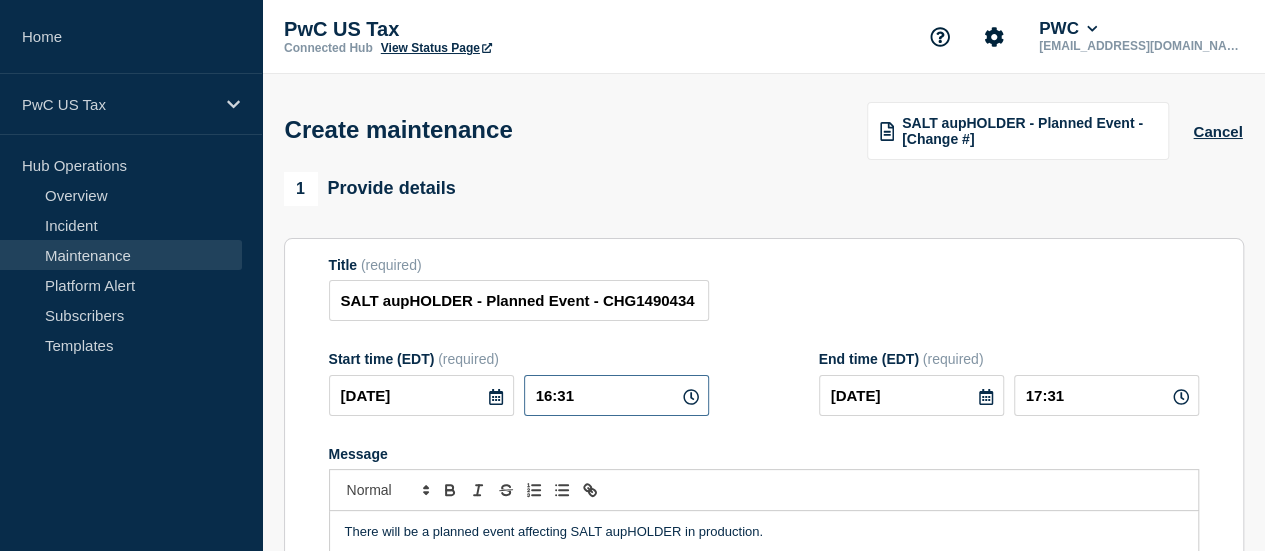click on "16:31" at bounding box center [616, 395] 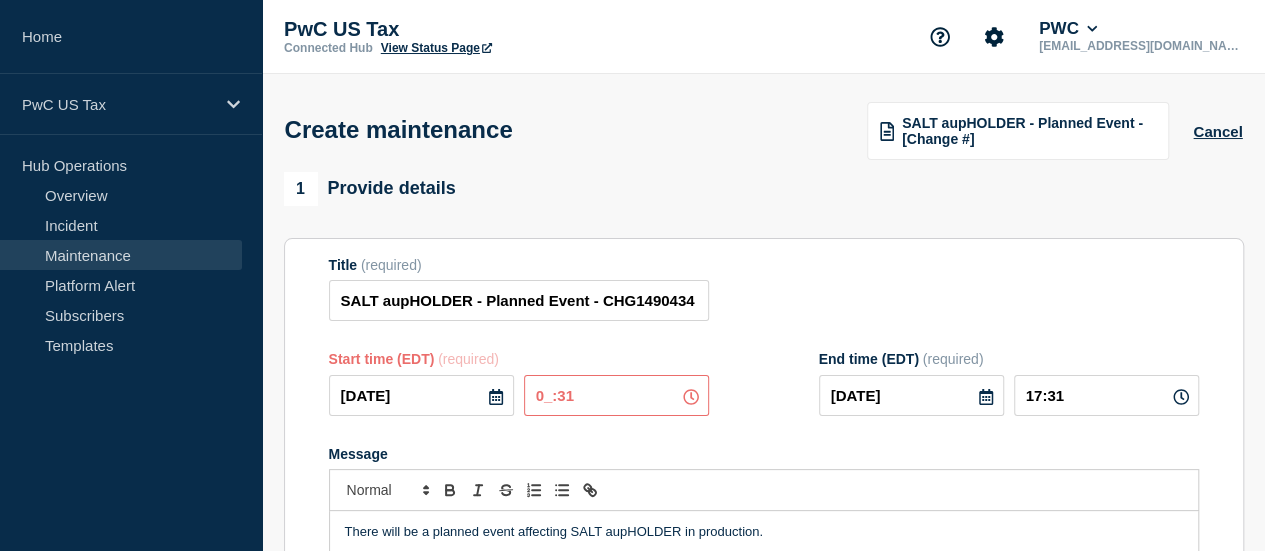 type on "07:31" 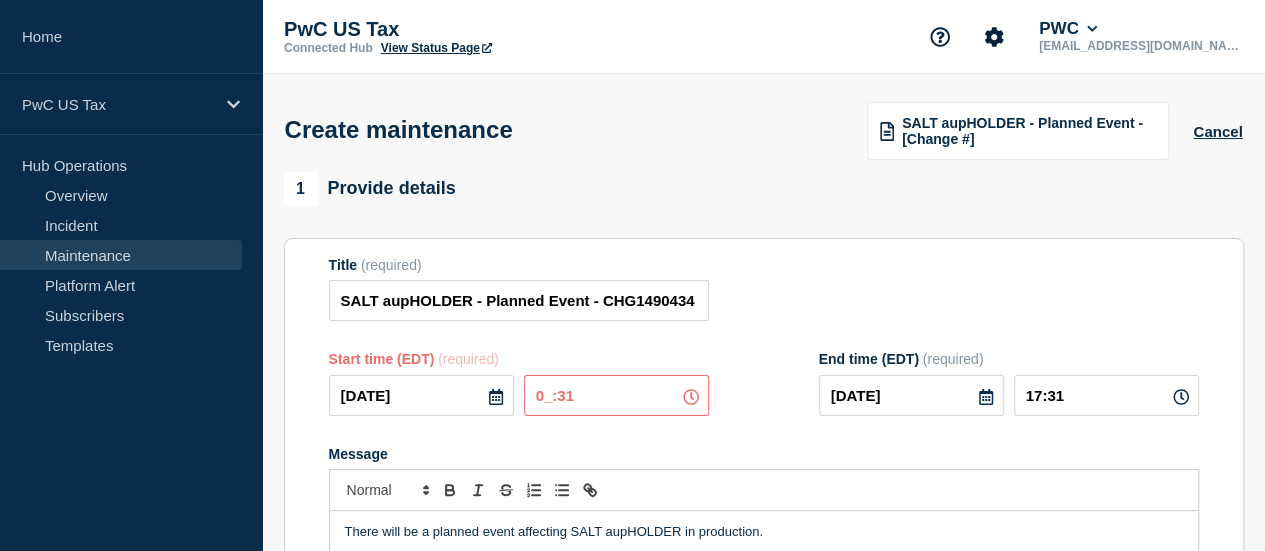 type on "08:31" 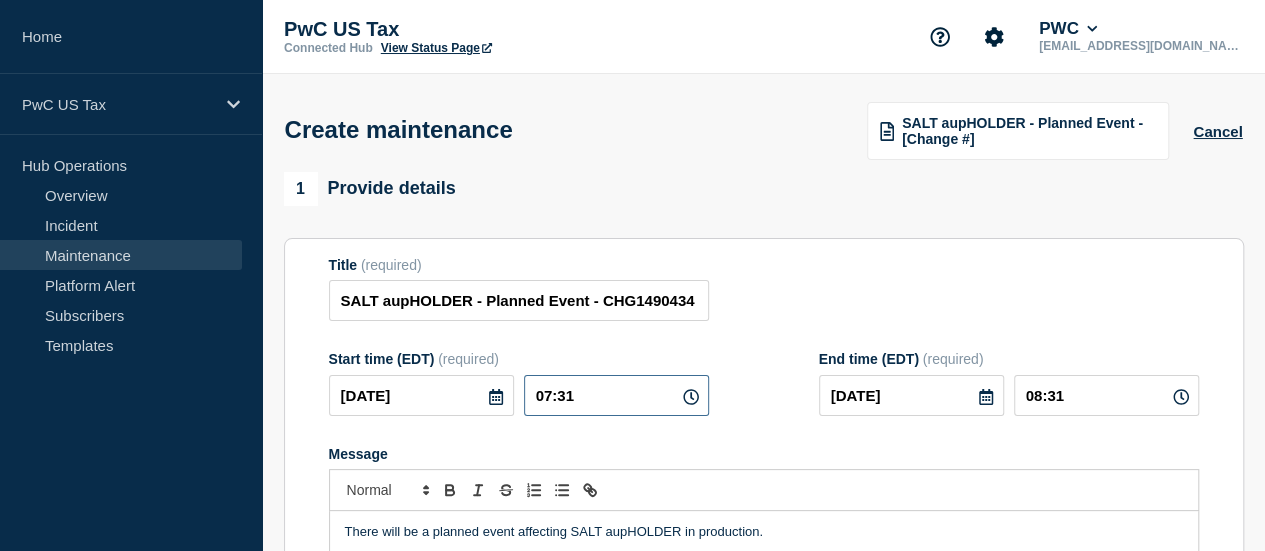 click on "07:31" at bounding box center (616, 395) 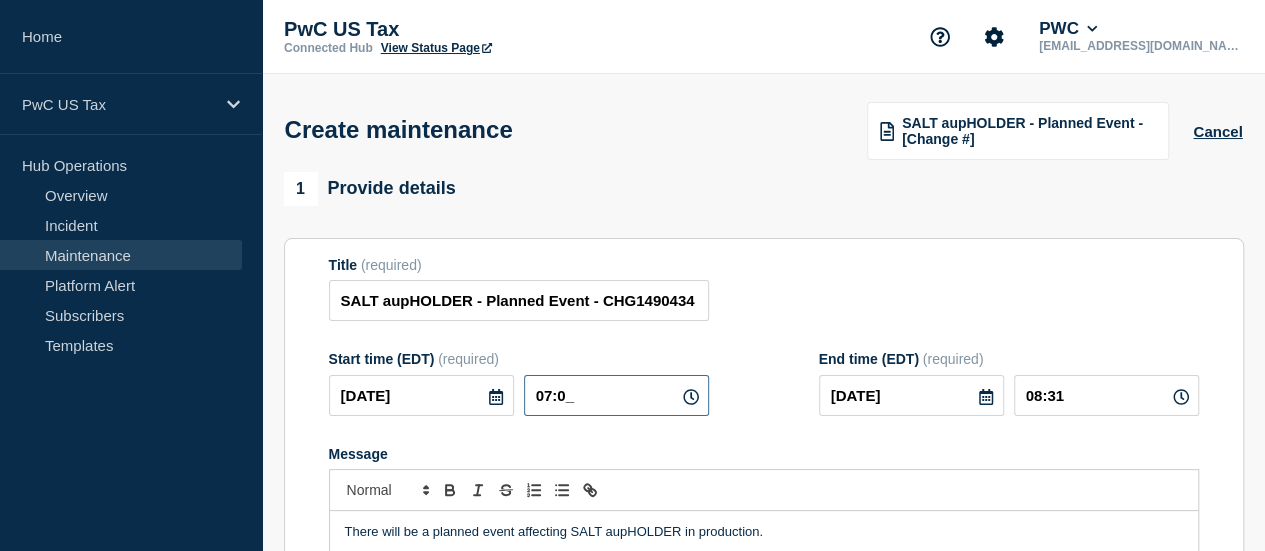 type on "07:00" 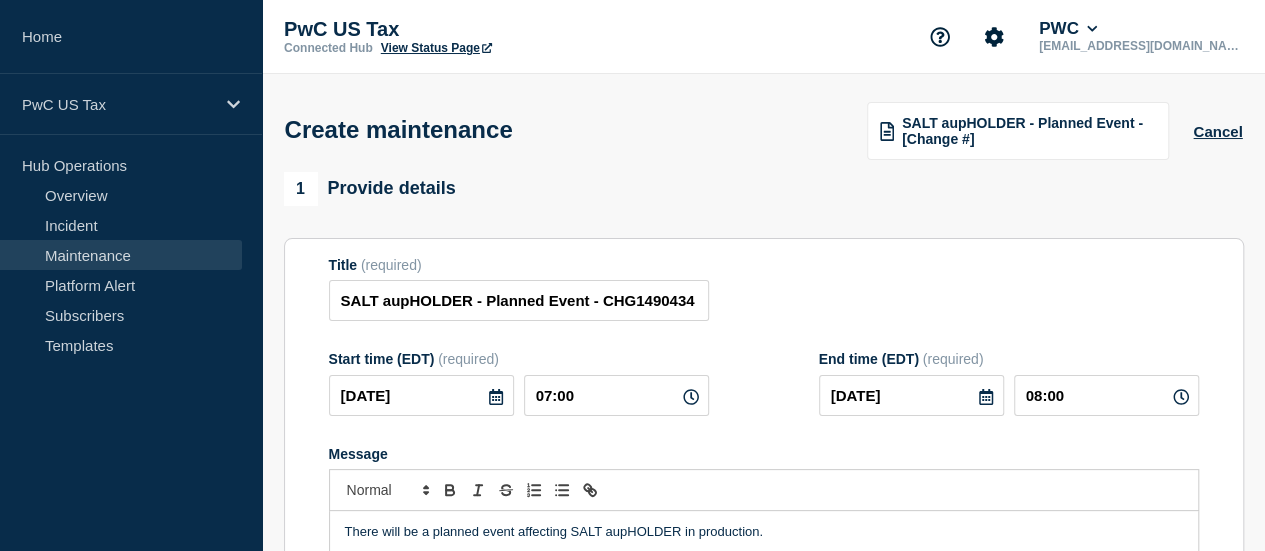click on "Title  (required) SALT aupHOLDER - Planned Event - CHG1490434" at bounding box center (764, 289) 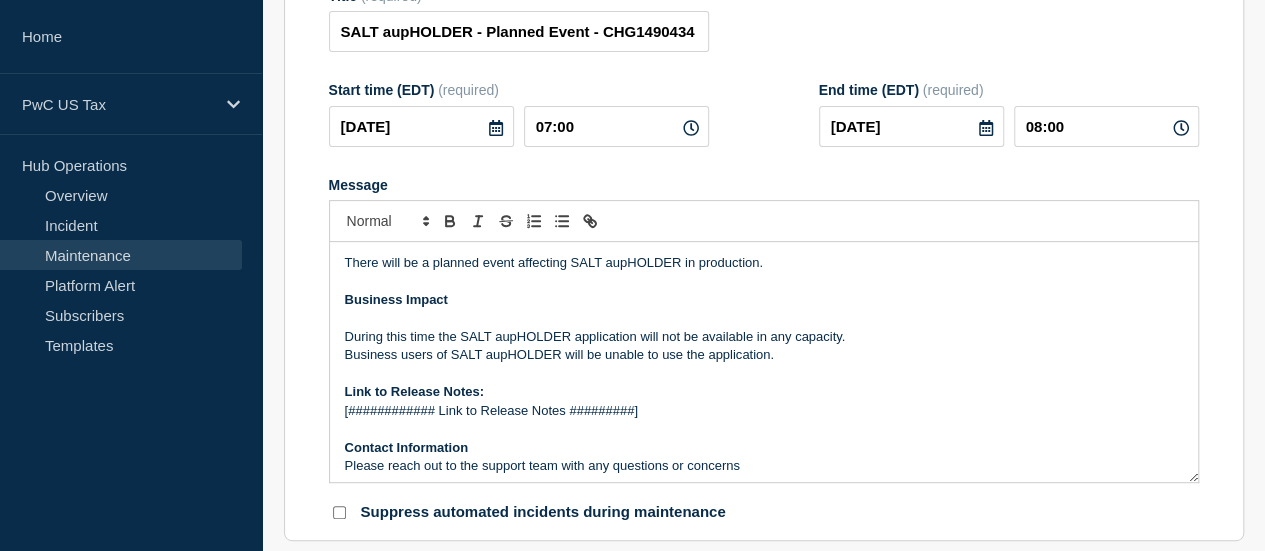 scroll, scrollTop: 297, scrollLeft: 0, axis: vertical 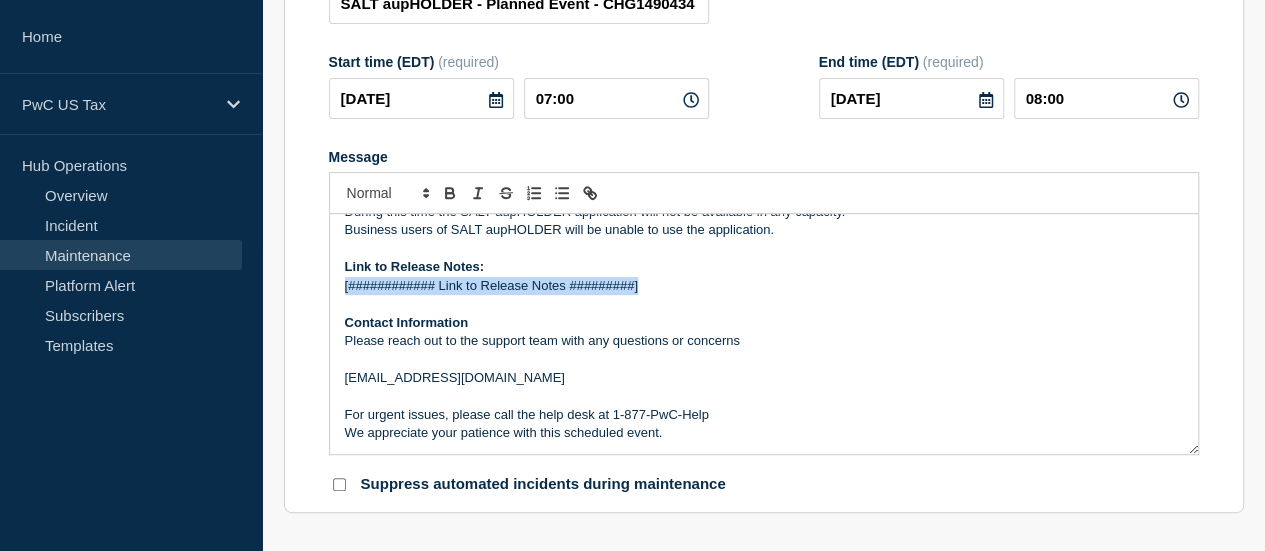 drag, startPoint x: 640, startPoint y: 280, endPoint x: 345, endPoint y: 288, distance: 295.10846 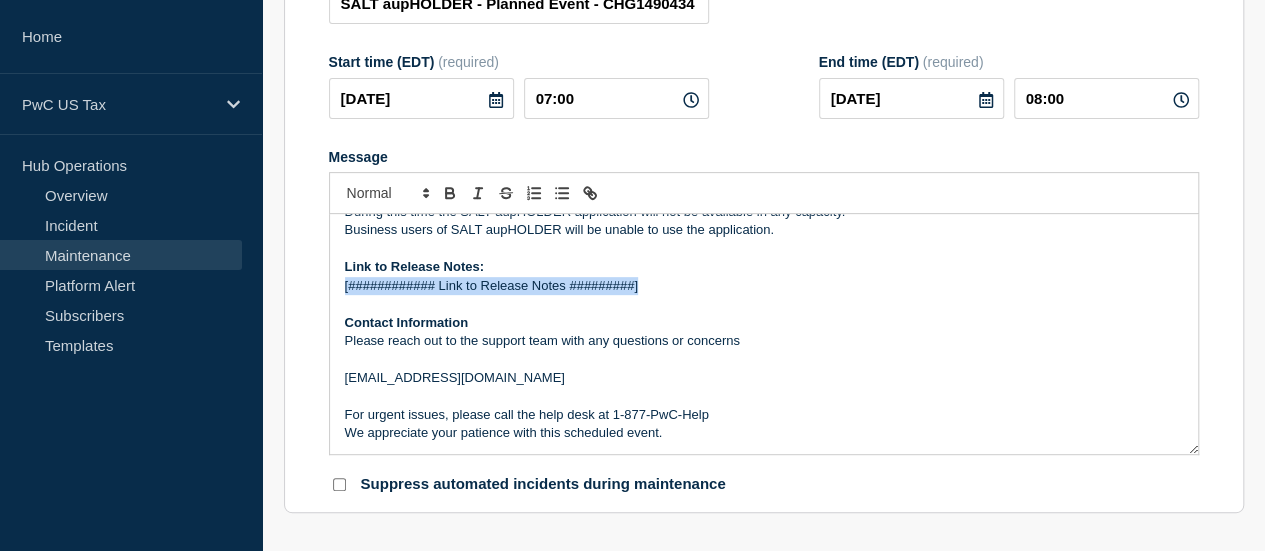 click on "[############ Link to Release Notes #########]" at bounding box center (764, 286) 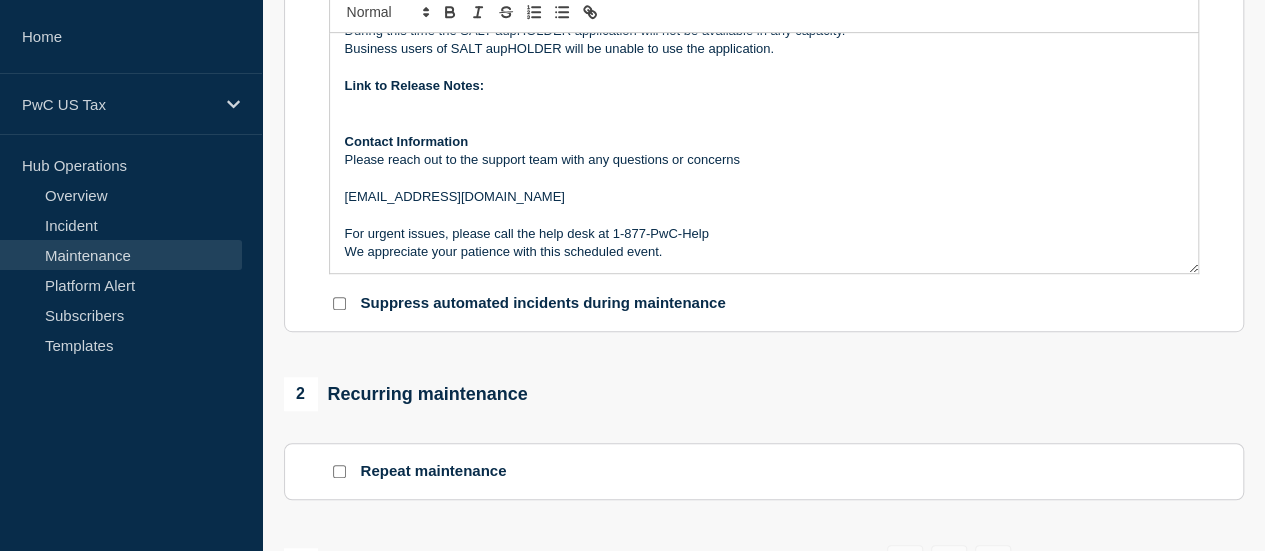scroll, scrollTop: 486, scrollLeft: 0, axis: vertical 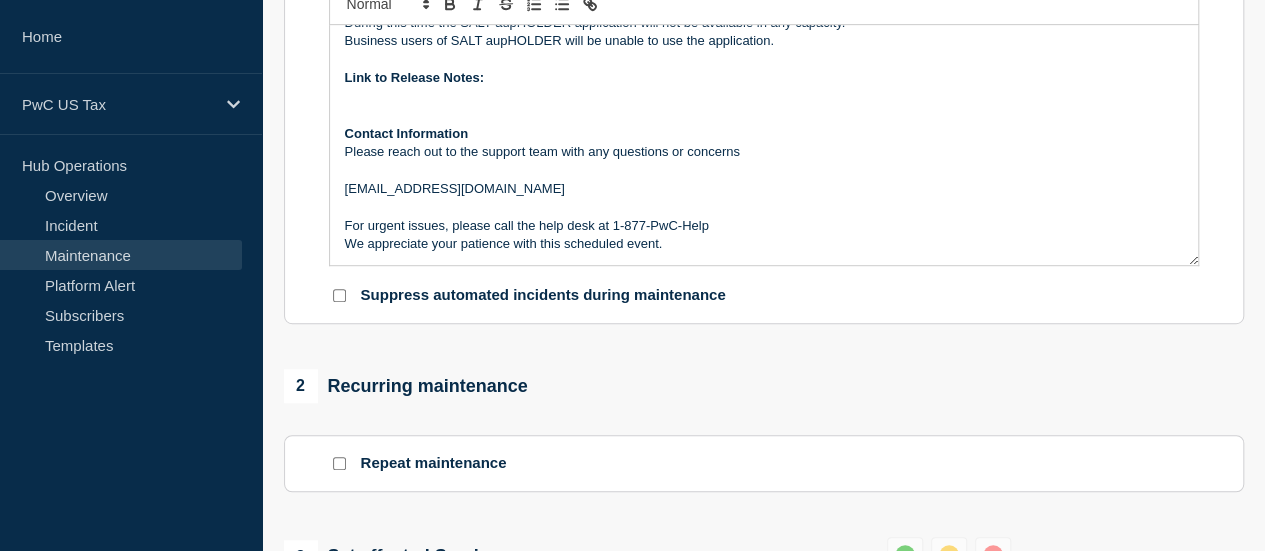 click at bounding box center (339, 295) 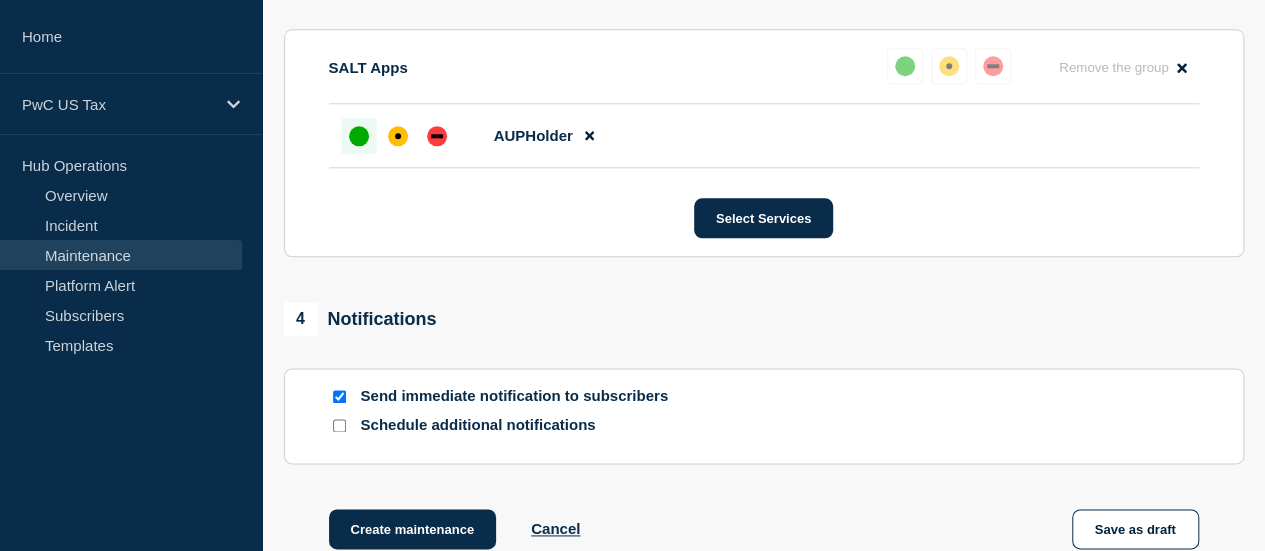 scroll, scrollTop: 1105, scrollLeft: 0, axis: vertical 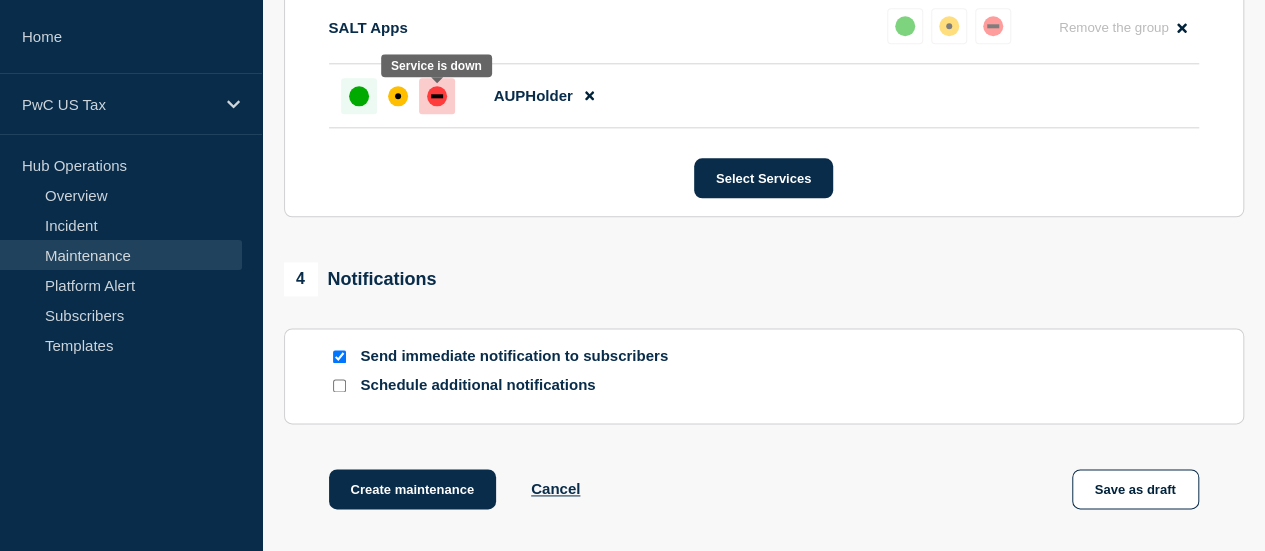 click at bounding box center [437, 96] 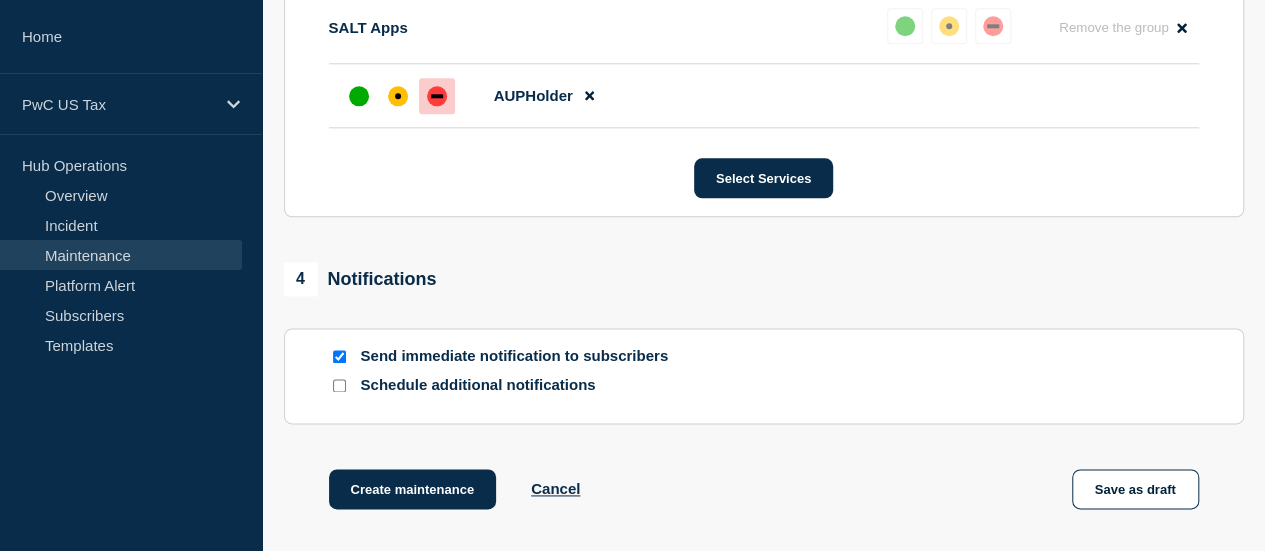 click at bounding box center [339, 385] 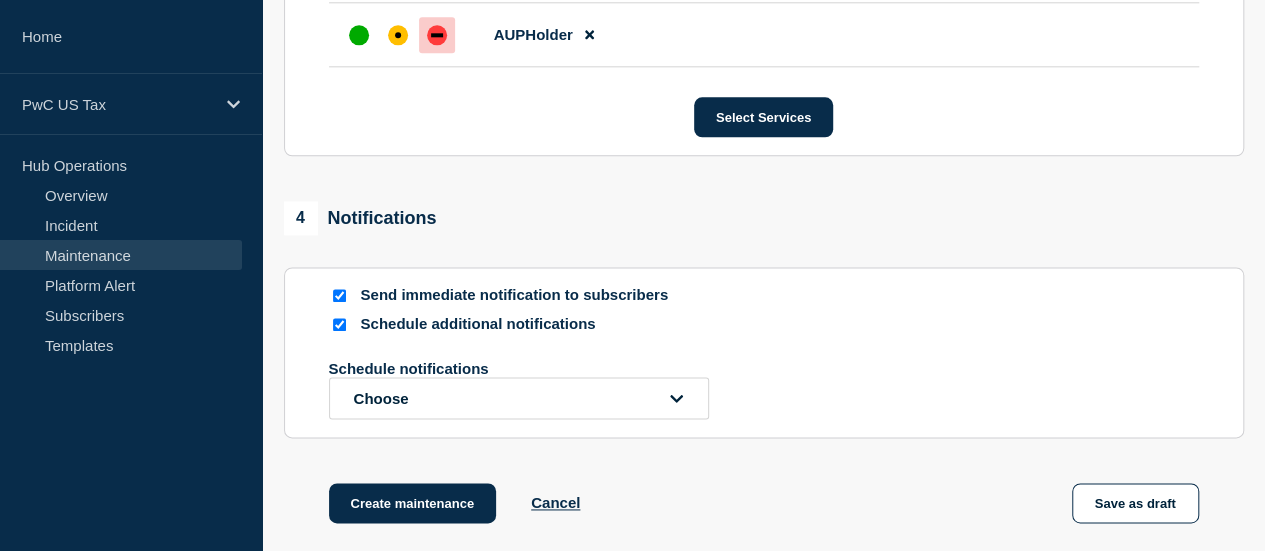 scroll, scrollTop: 1306, scrollLeft: 0, axis: vertical 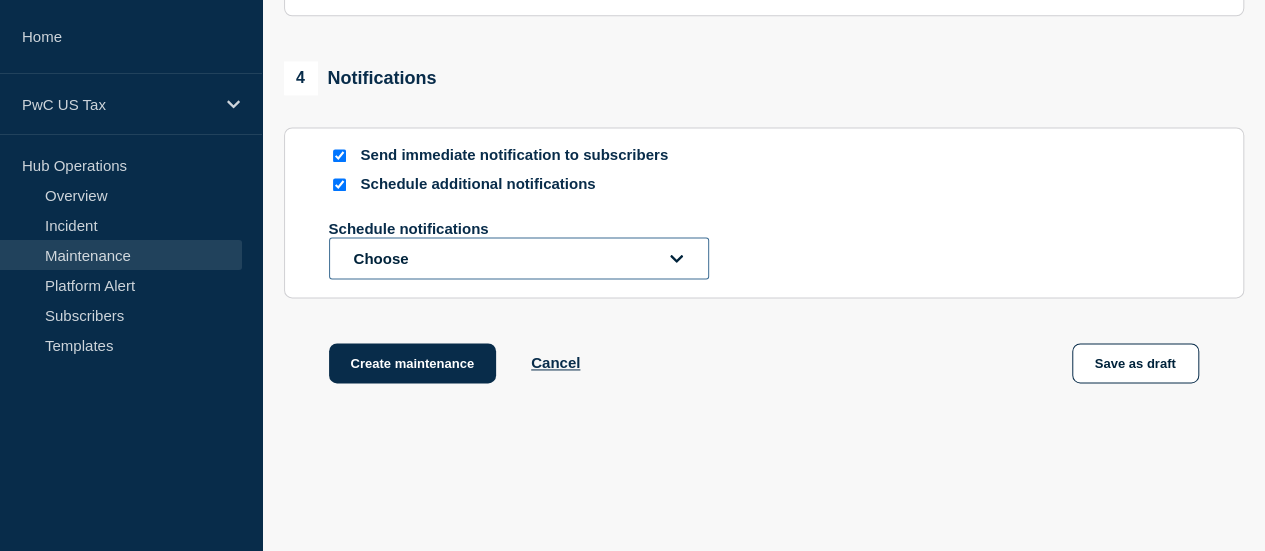 click on "Choose" 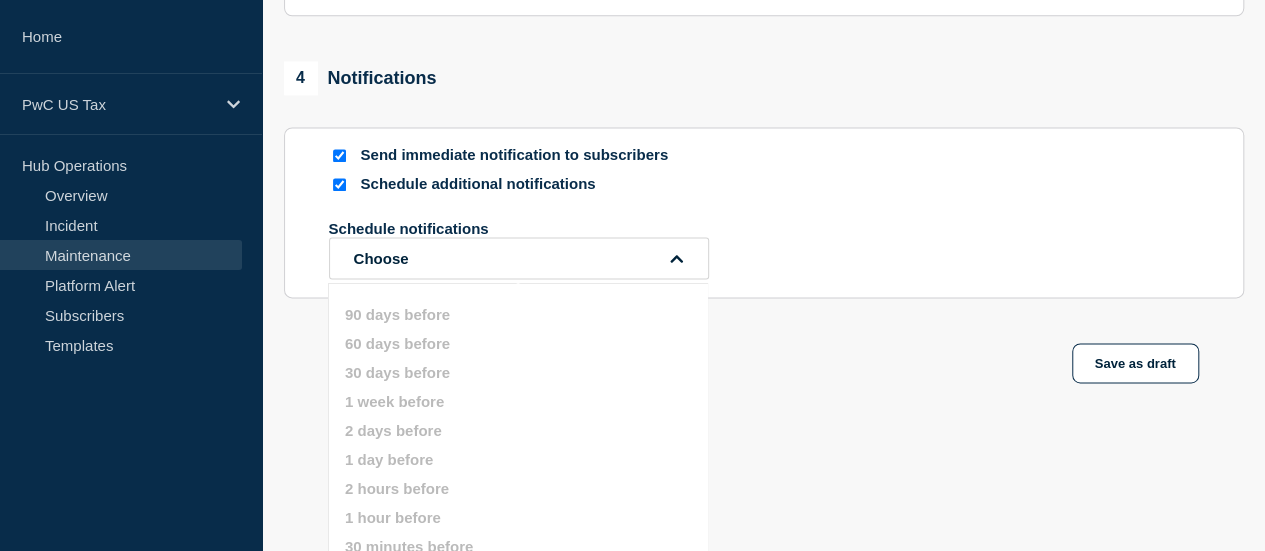 scroll, scrollTop: 1472, scrollLeft: 0, axis: vertical 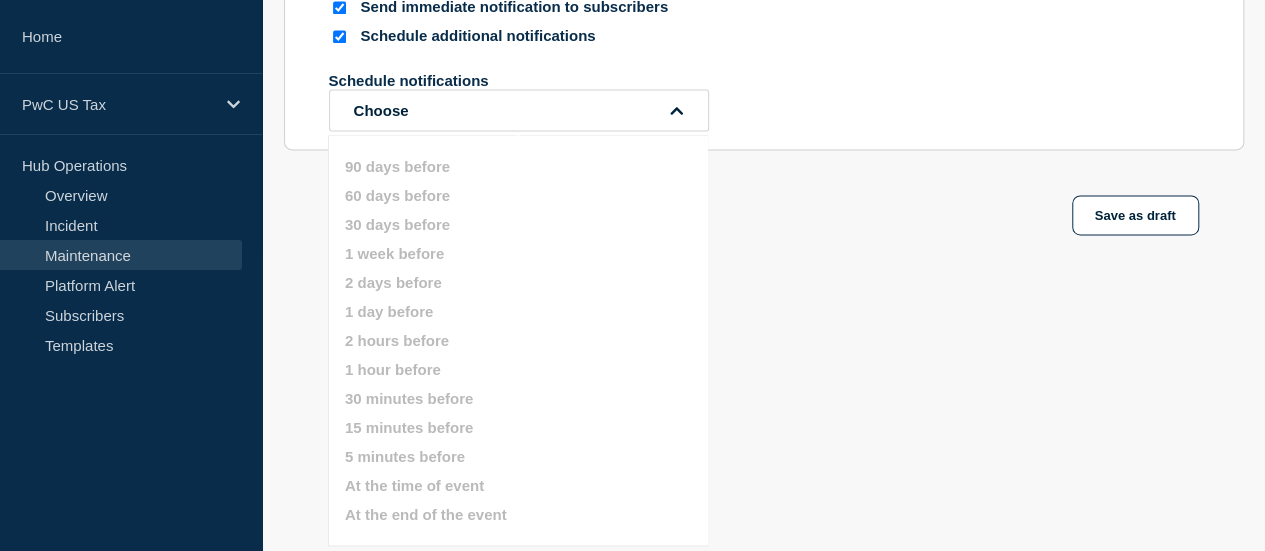 click on "Create maintenance Cancel Save as draft" 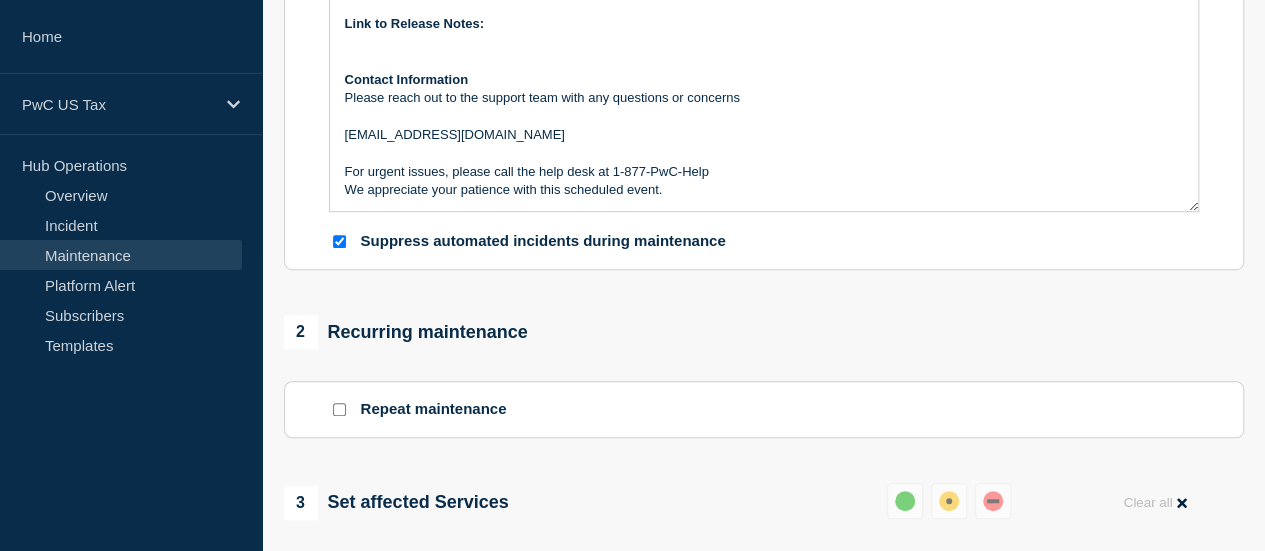 scroll, scrollTop: 464, scrollLeft: 0, axis: vertical 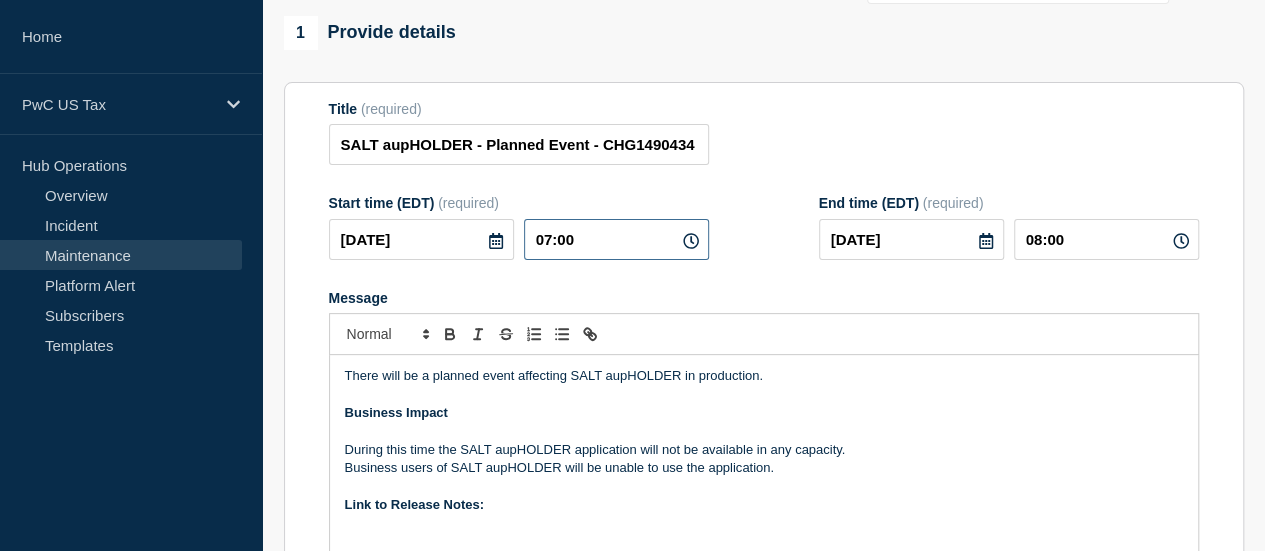 click on "07:00" at bounding box center [616, 239] 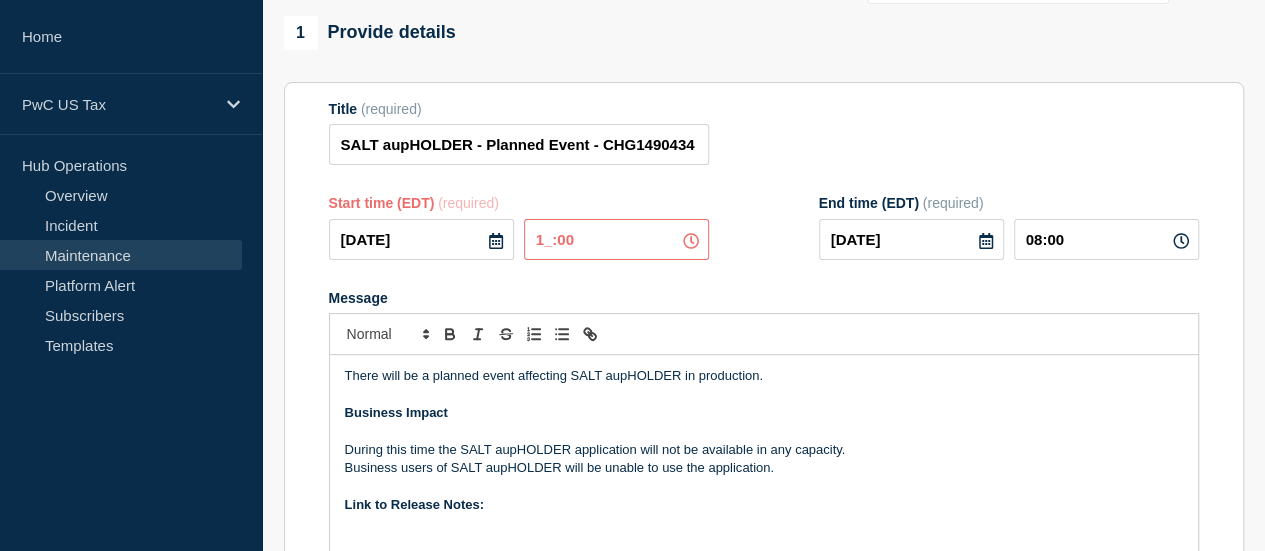 type on "19:00" 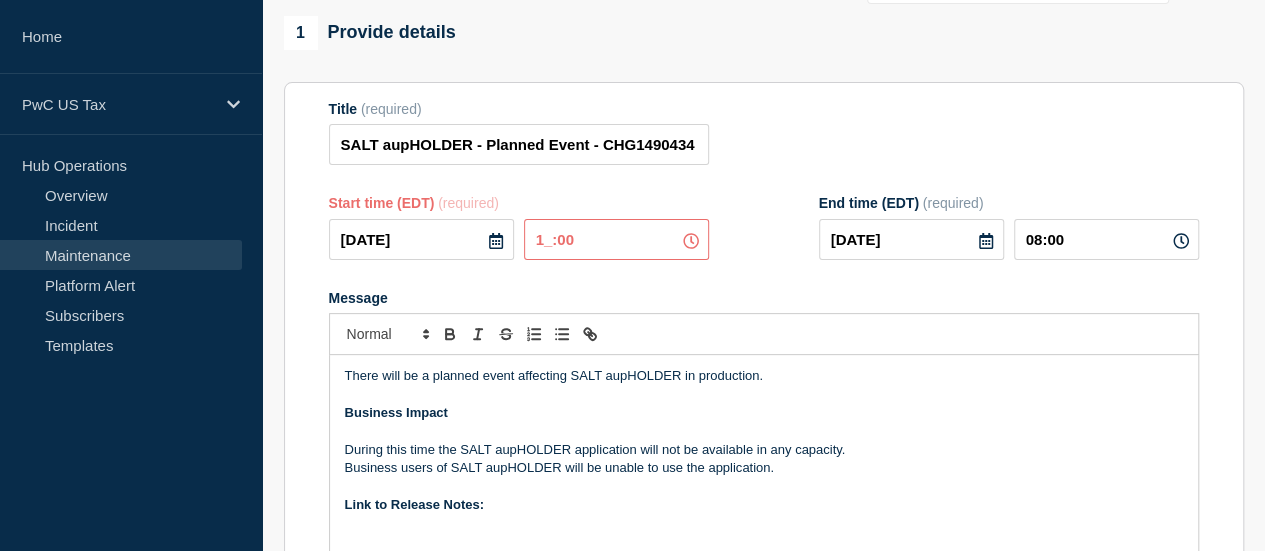 type on "20:00" 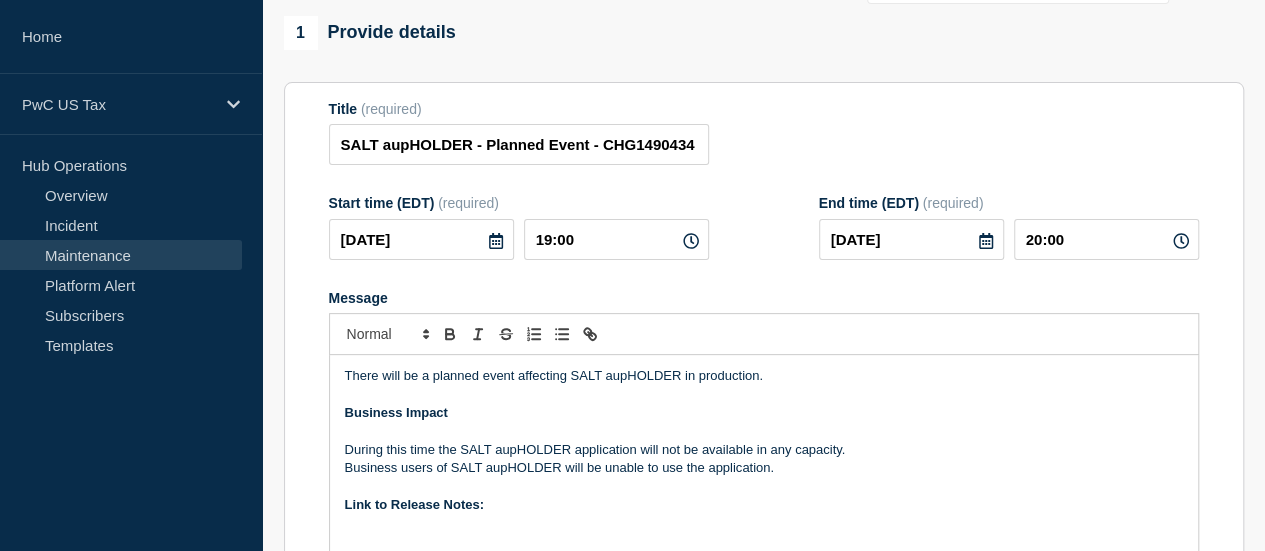 click on "Title  (required) SALT aupHOLDER - Planned Event - CHG1490434" at bounding box center [764, 133] 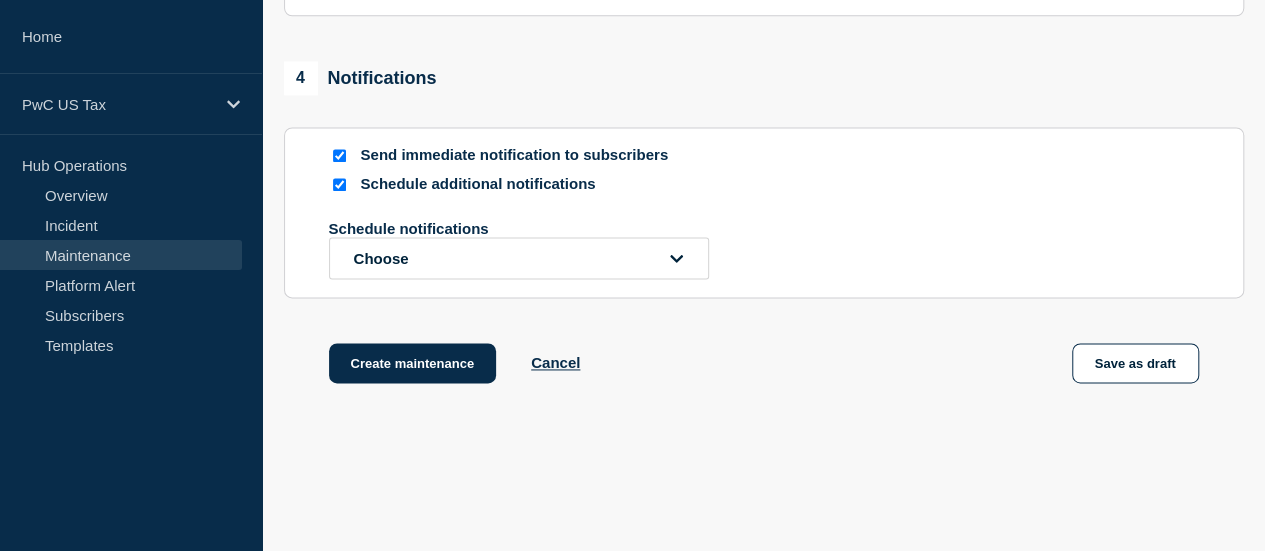 scroll, scrollTop: 1327, scrollLeft: 0, axis: vertical 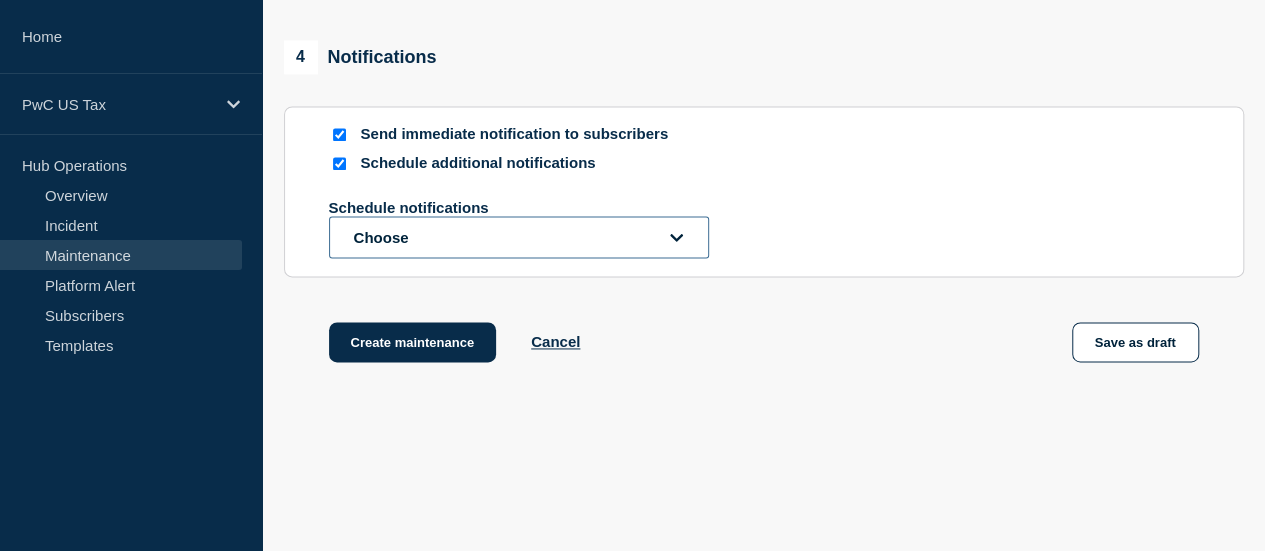 click on "Choose" 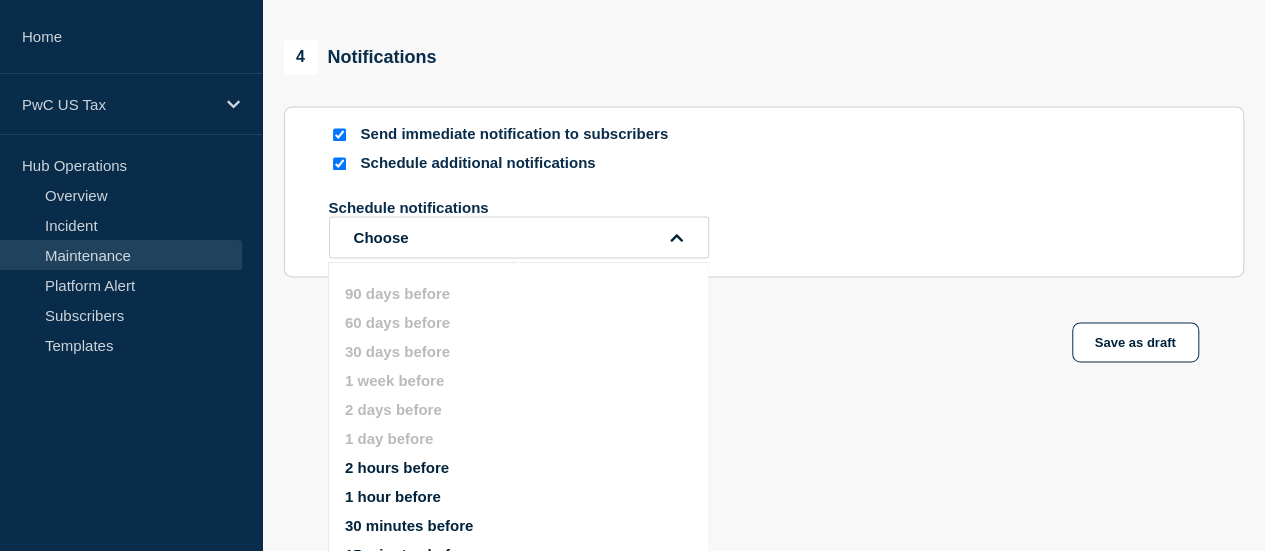 scroll, scrollTop: 1472, scrollLeft: 0, axis: vertical 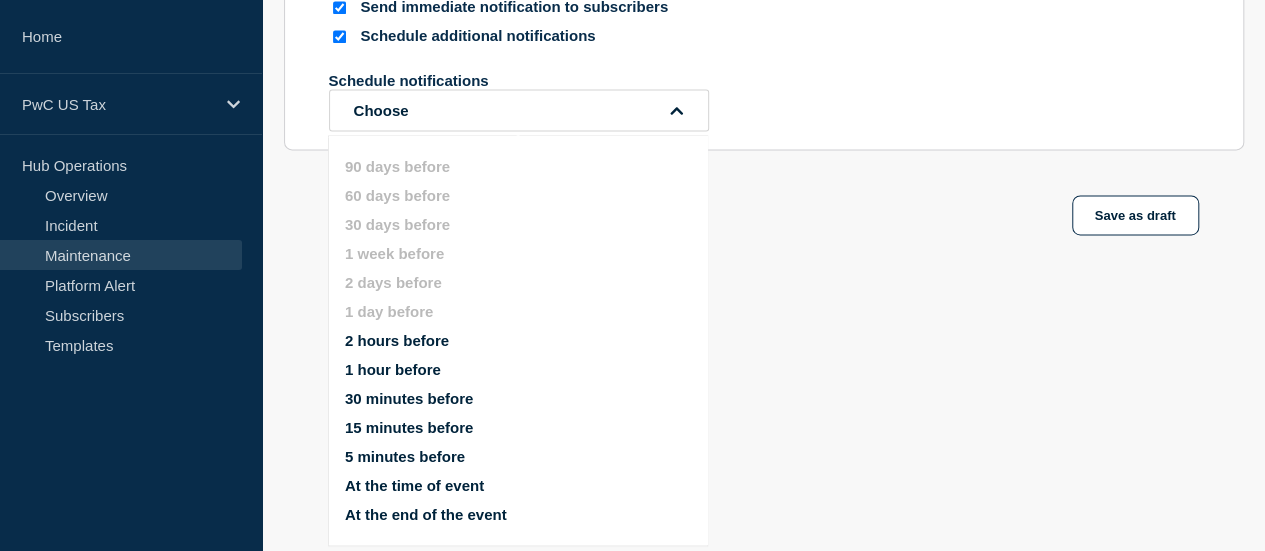 click on "1 hour before" at bounding box center (393, 369) 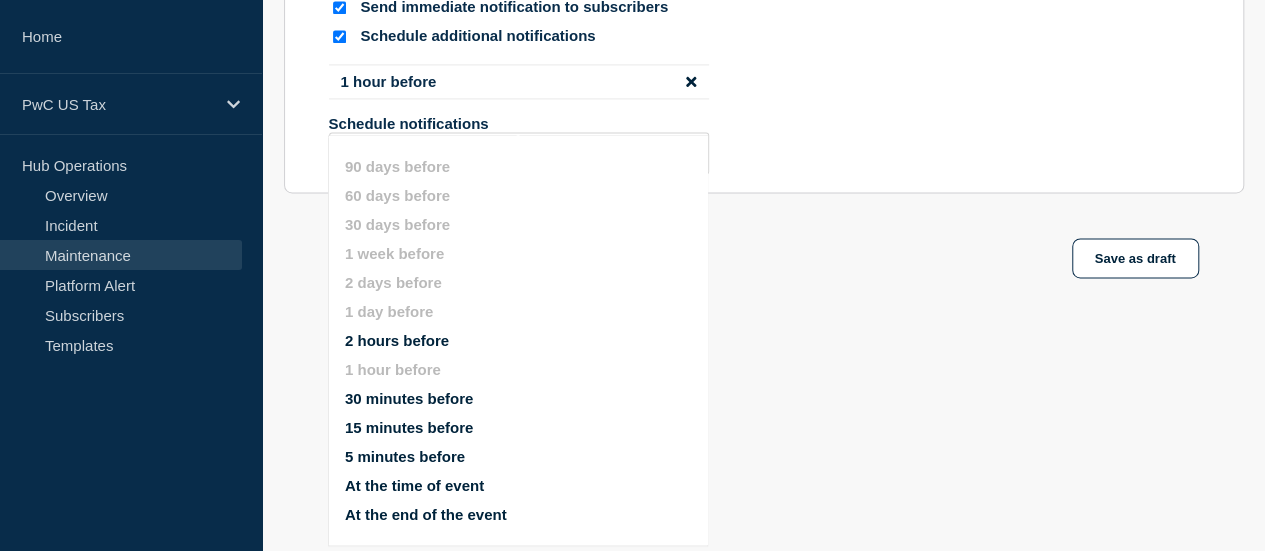 click on "At the time of event" at bounding box center [414, 485] 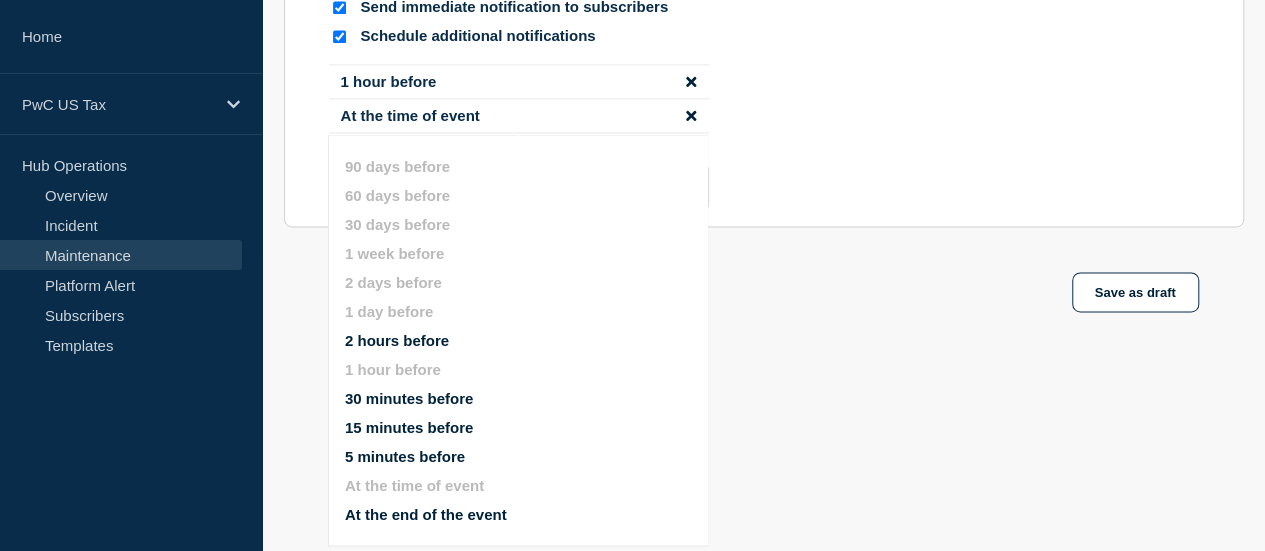click on "1 hour before  At the time of event  Schedule notifications Choose  90 days before 60 days before 30 days before 1 week before 2 days before 1 day before 2 hours before 1 hour before 30 minutes before 15 minutes before 5 minutes before At the time of event At the end of the event" at bounding box center (764, 136) 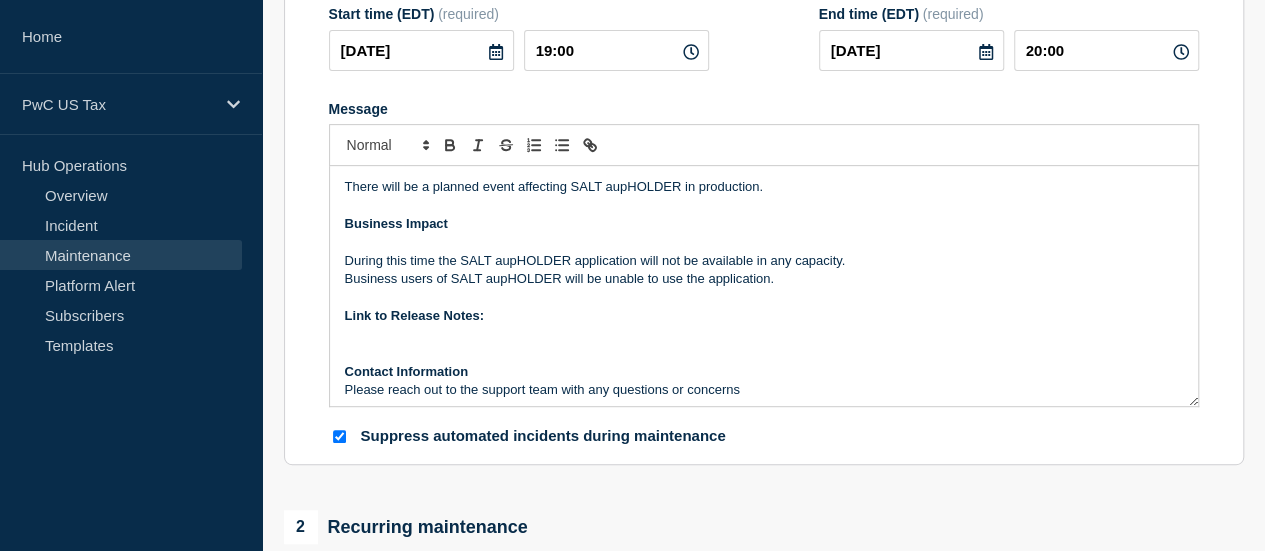 scroll, scrollTop: 465, scrollLeft: 0, axis: vertical 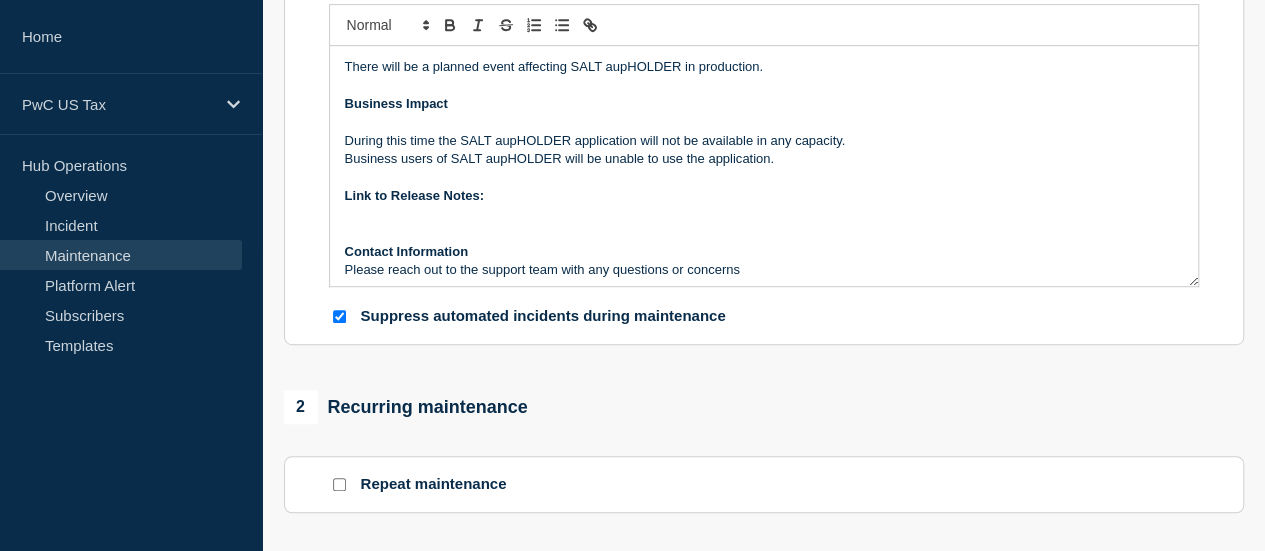 click on "Link to Release Notes:" at bounding box center [764, 196] 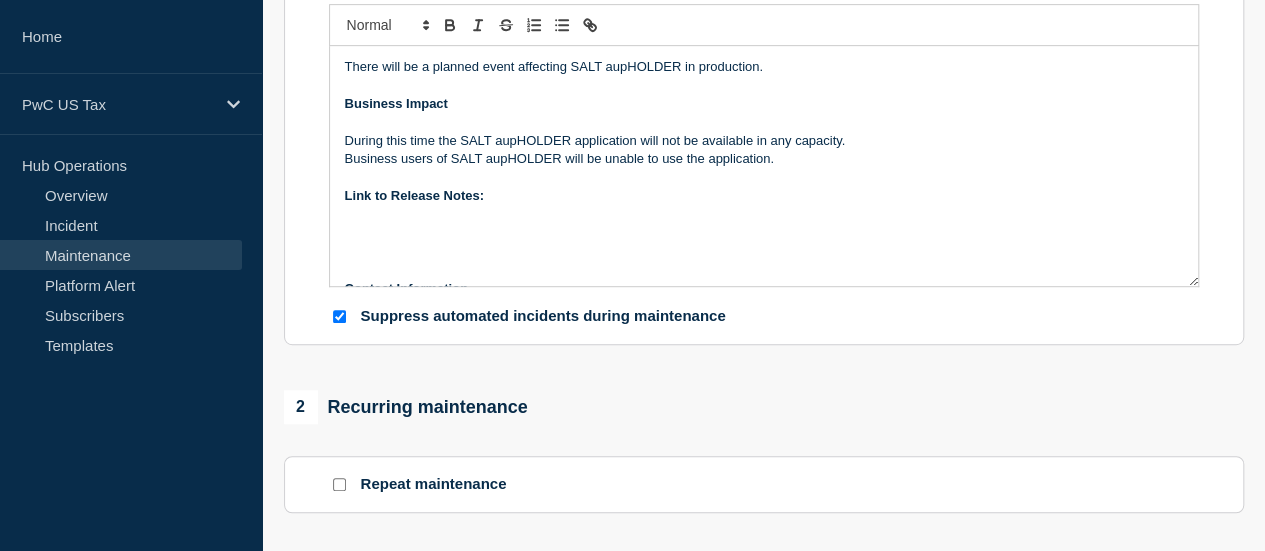 type 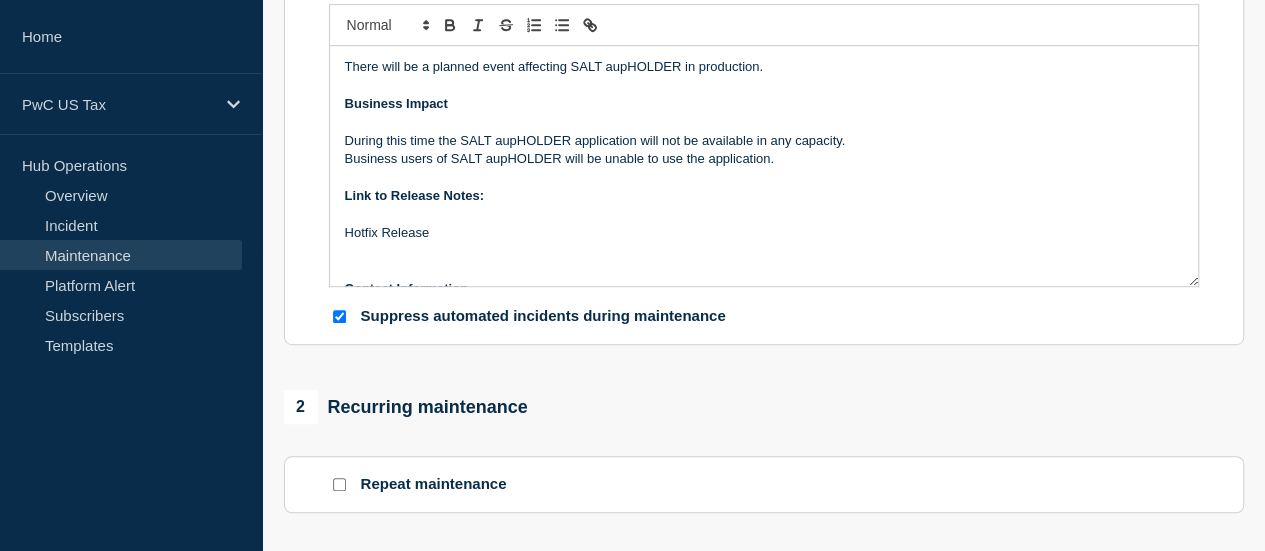 drag, startPoint x: 451, startPoint y: 234, endPoint x: 287, endPoint y: 225, distance: 164.24677 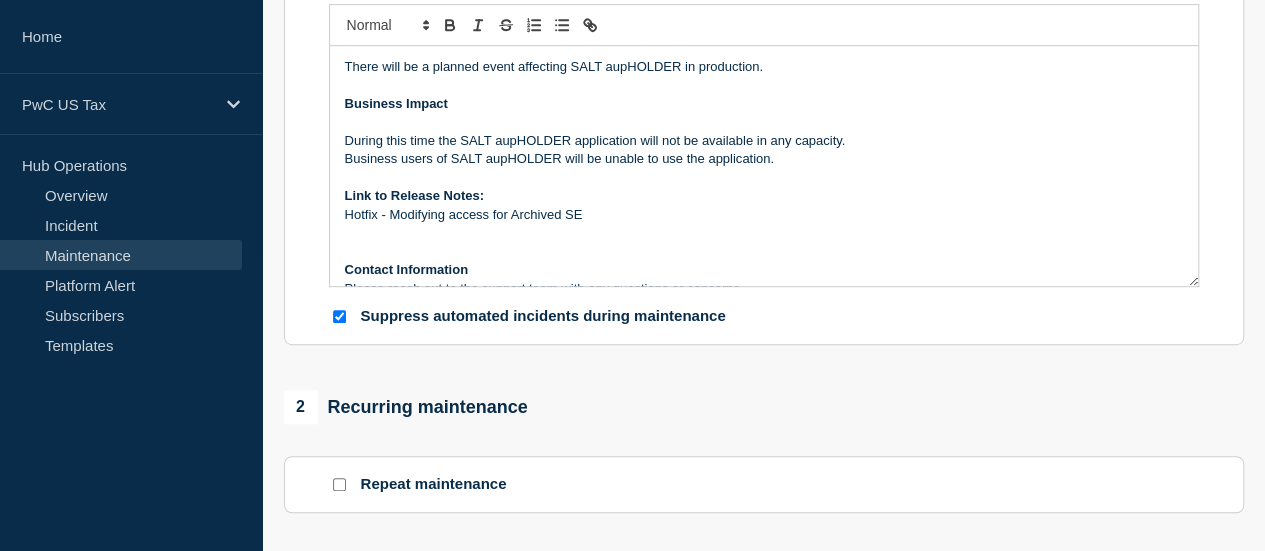 drag, startPoint x: 605, startPoint y: 219, endPoint x: 343, endPoint y: 217, distance: 262.00763 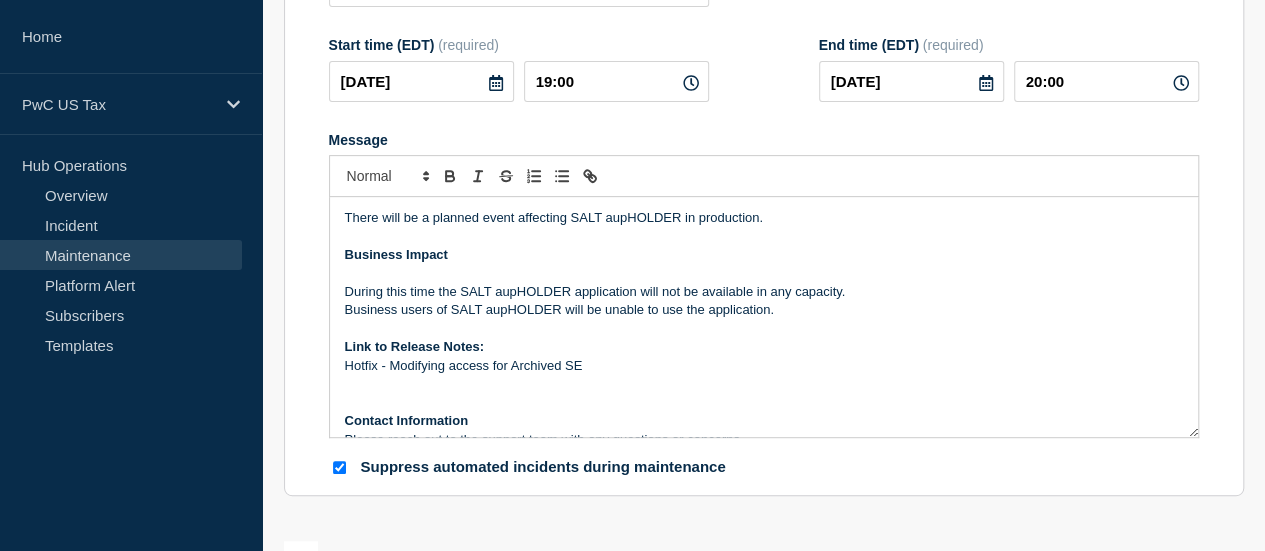 scroll, scrollTop: 311, scrollLeft: 0, axis: vertical 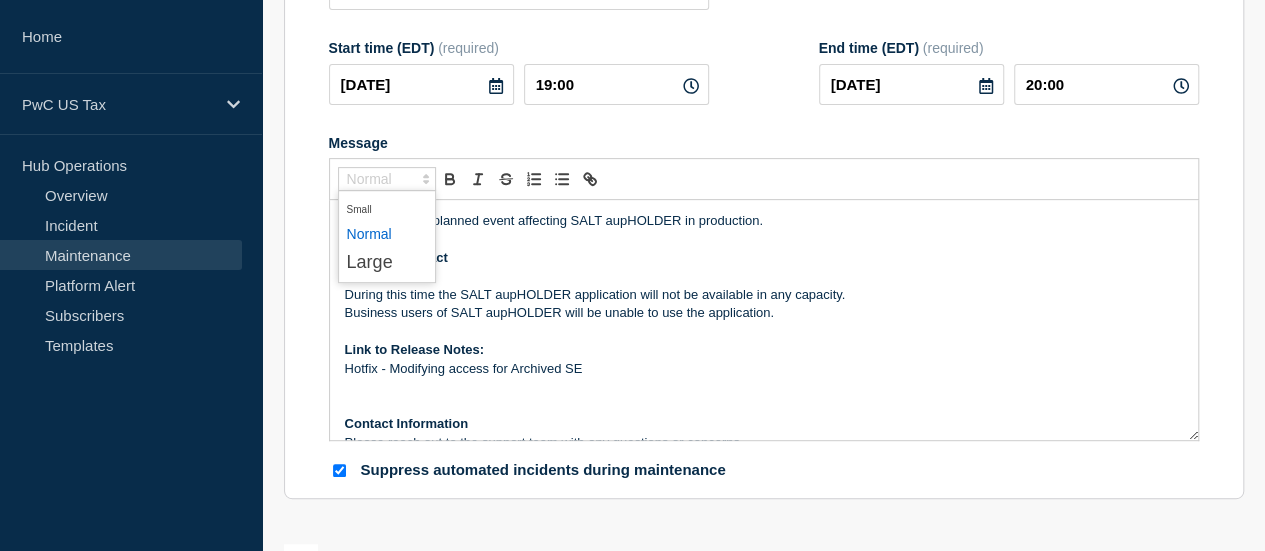click at bounding box center (387, 179) 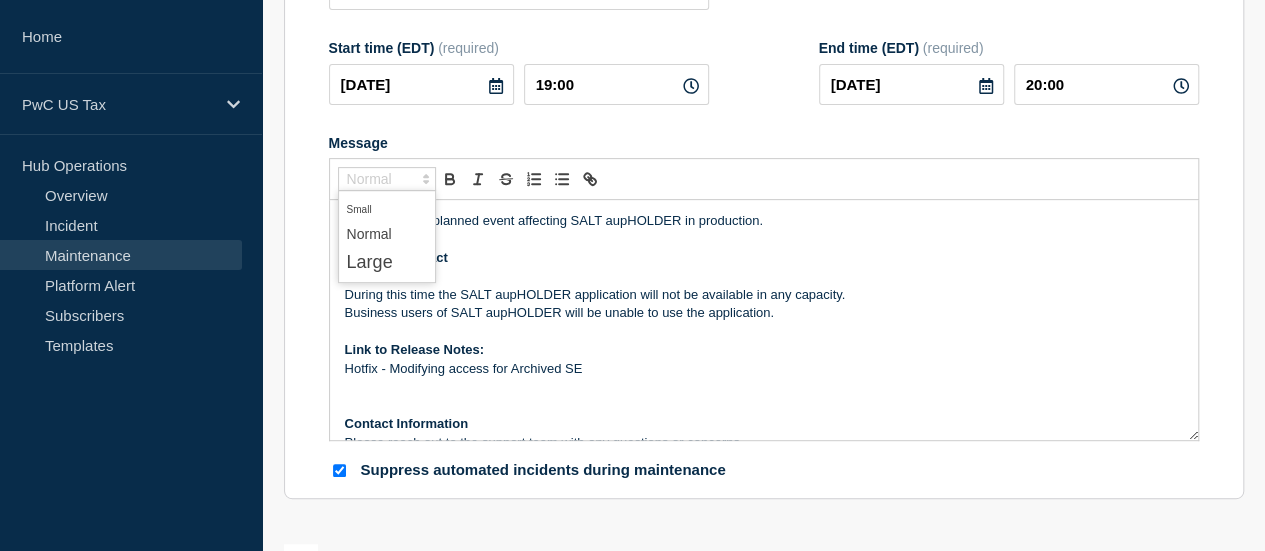 click on "Link to Release Notes:" at bounding box center (764, 350) 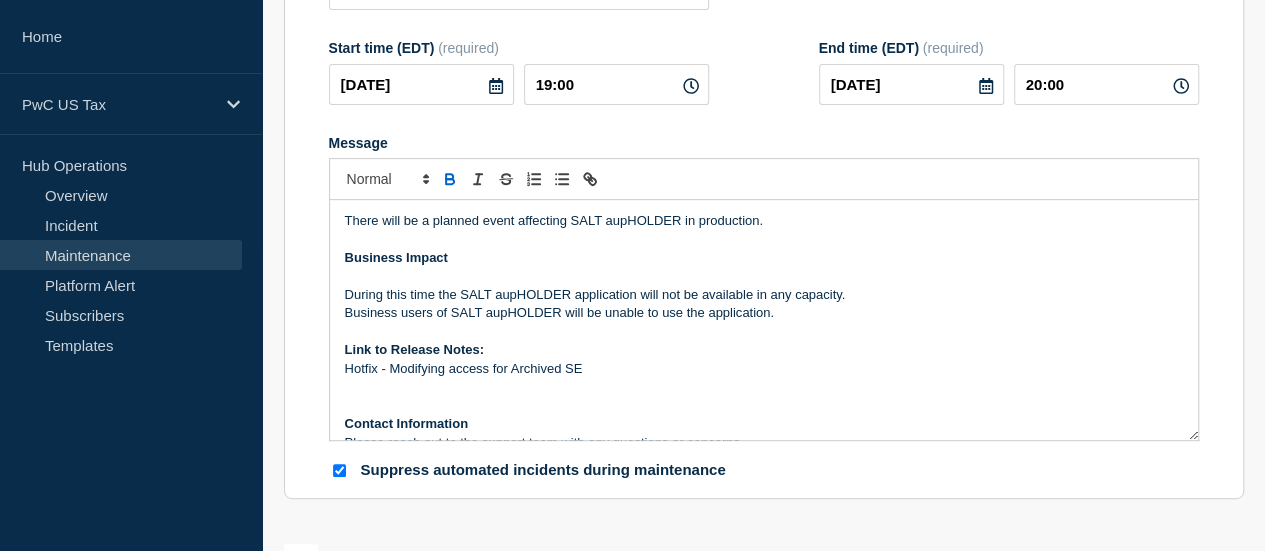 scroll, scrollTop: 116, scrollLeft: 0, axis: vertical 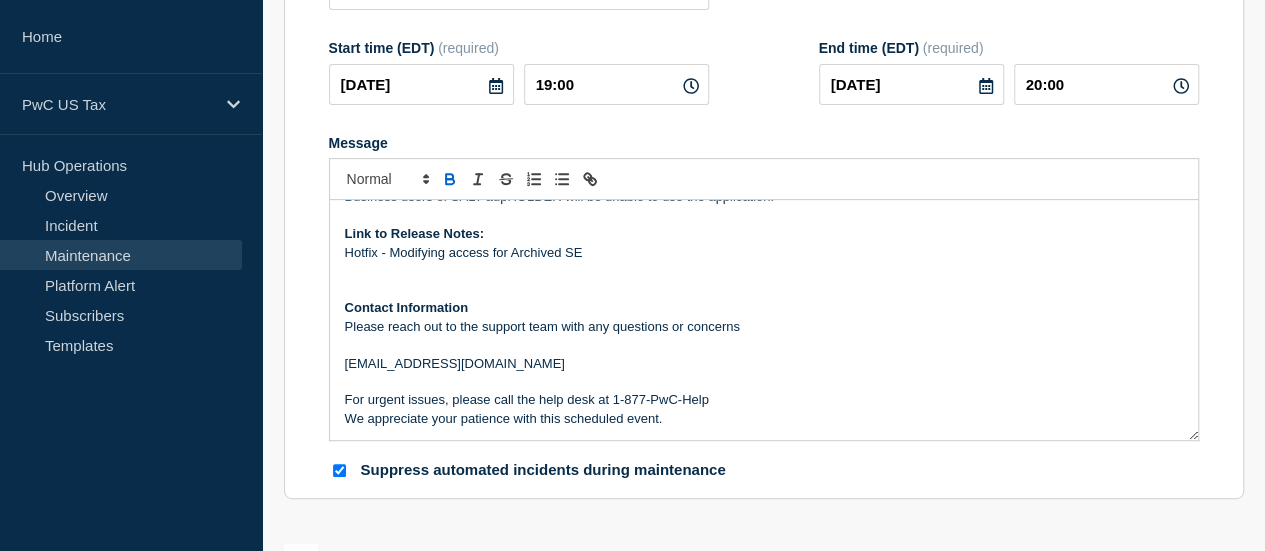 click on "Hotfix - Modifying access for Archived SE" at bounding box center [764, 253] 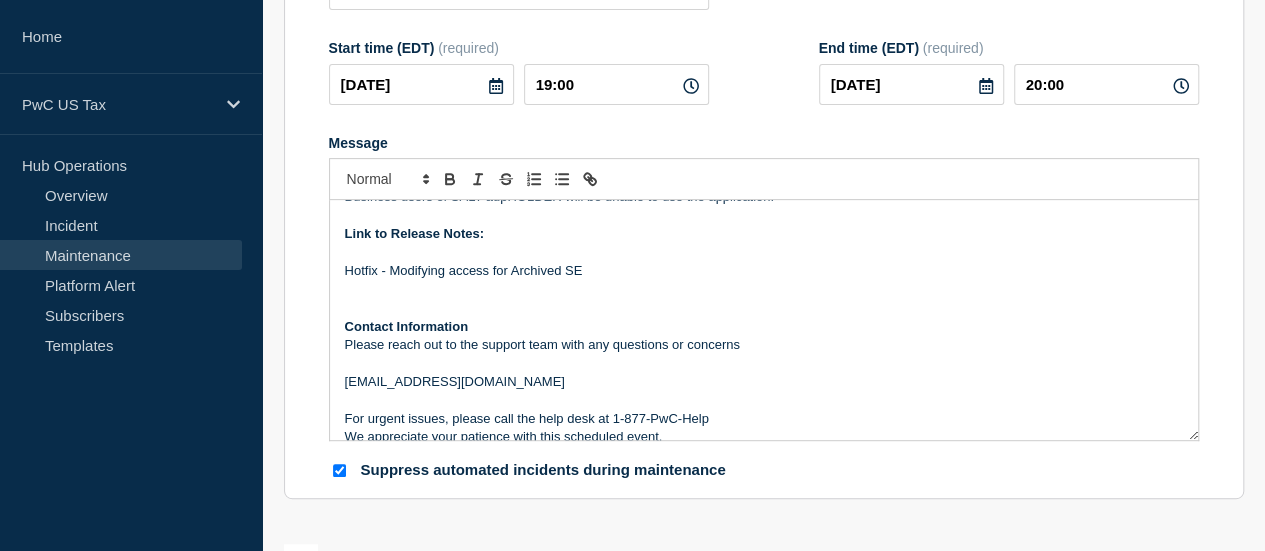 click on "Hotfix - Modifying access for Archived SE" at bounding box center (764, 271) 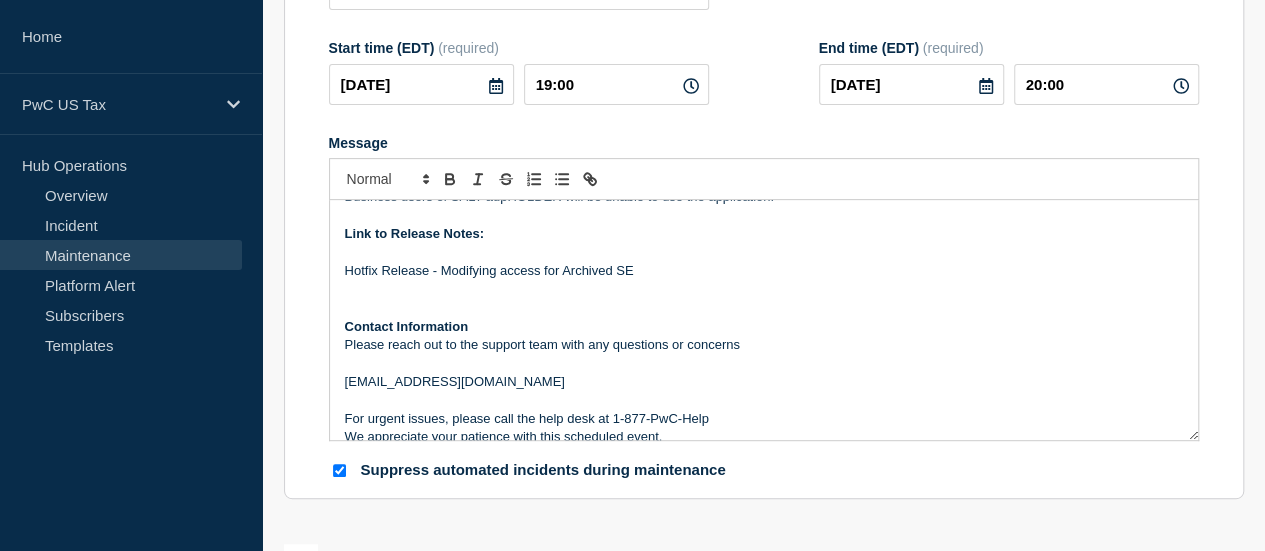 scroll, scrollTop: 134, scrollLeft: 0, axis: vertical 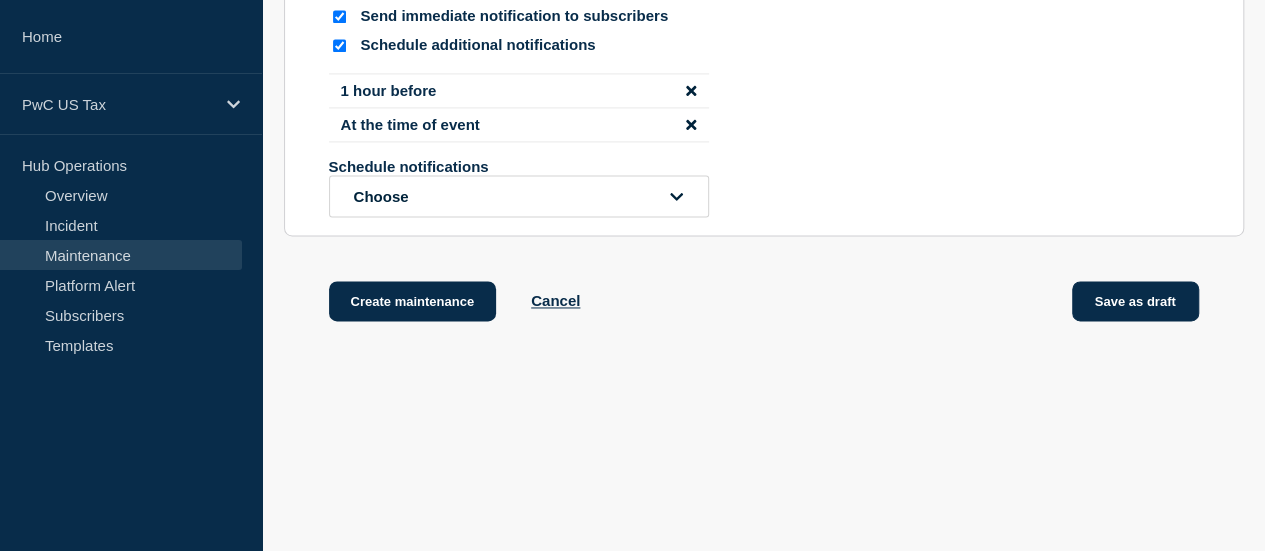 click on "Save as draft" at bounding box center (1135, 301) 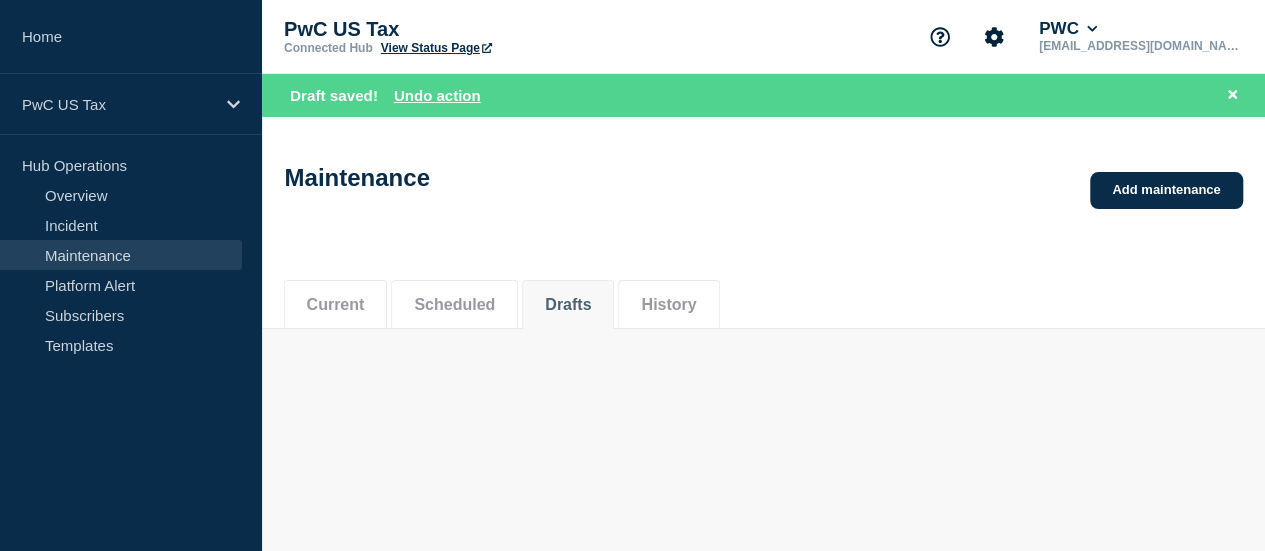 scroll, scrollTop: 0, scrollLeft: 0, axis: both 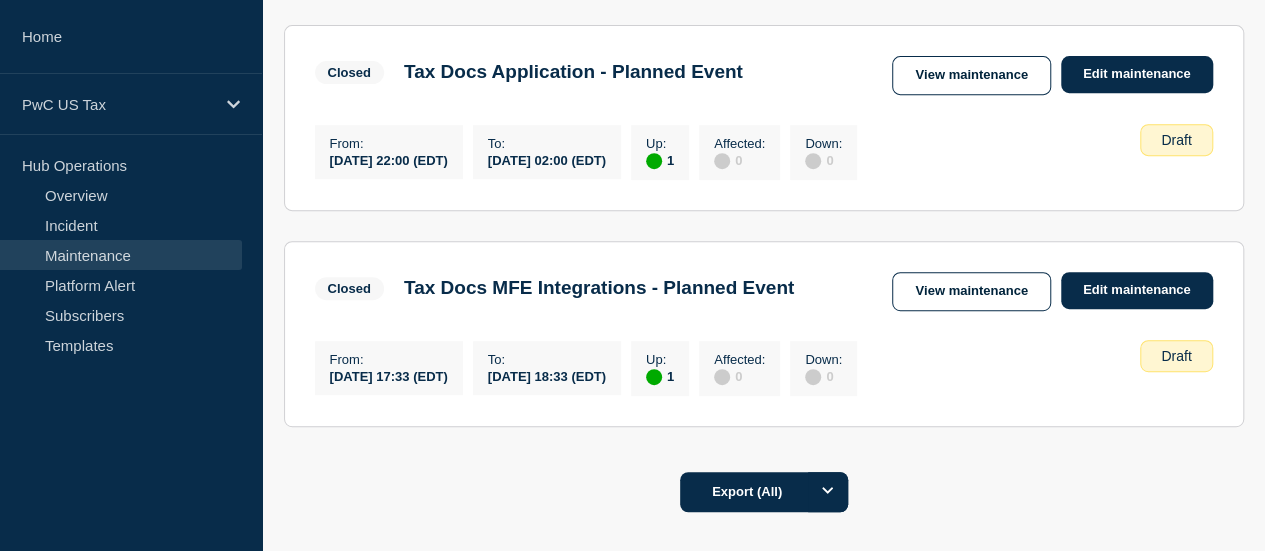 click on "Maintenance" at bounding box center [121, 255] 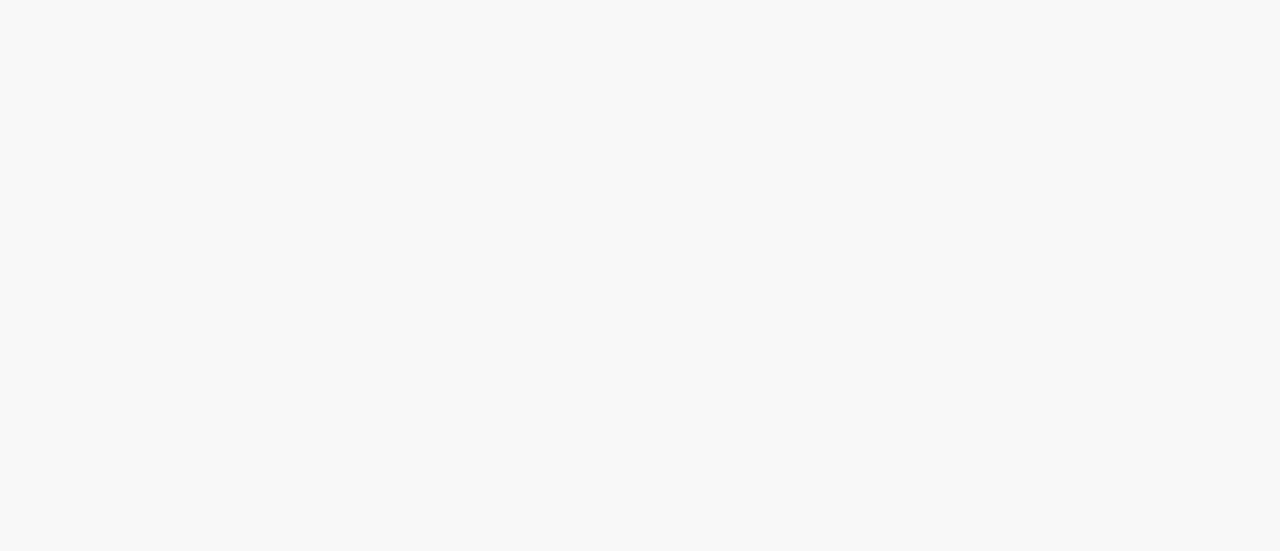 scroll, scrollTop: 0, scrollLeft: 0, axis: both 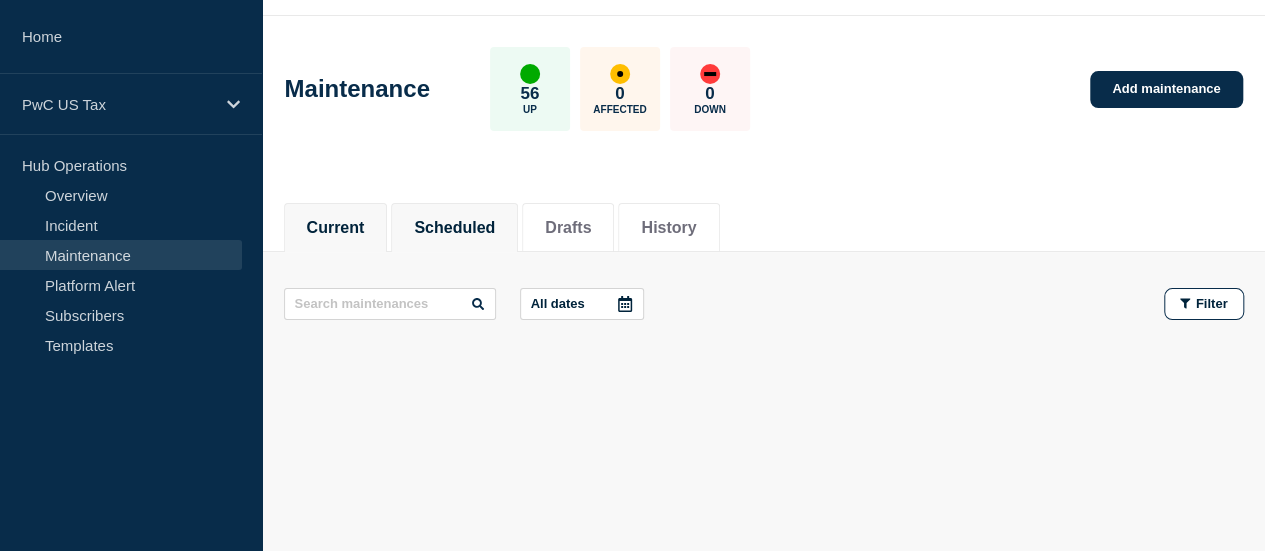 click on "Scheduled" 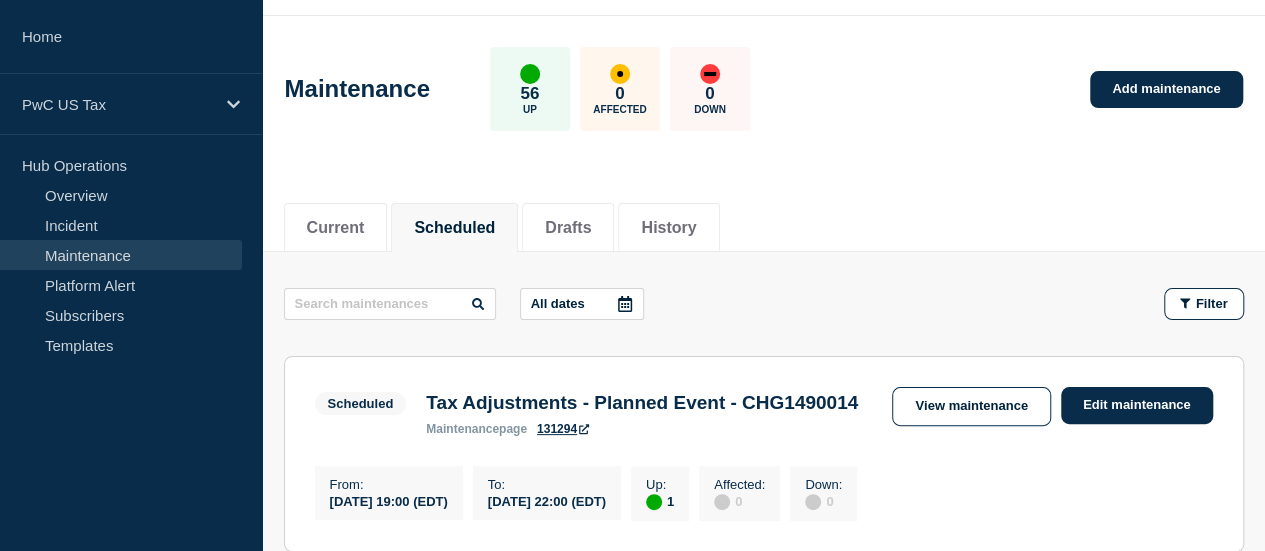 click on "Scheduled" 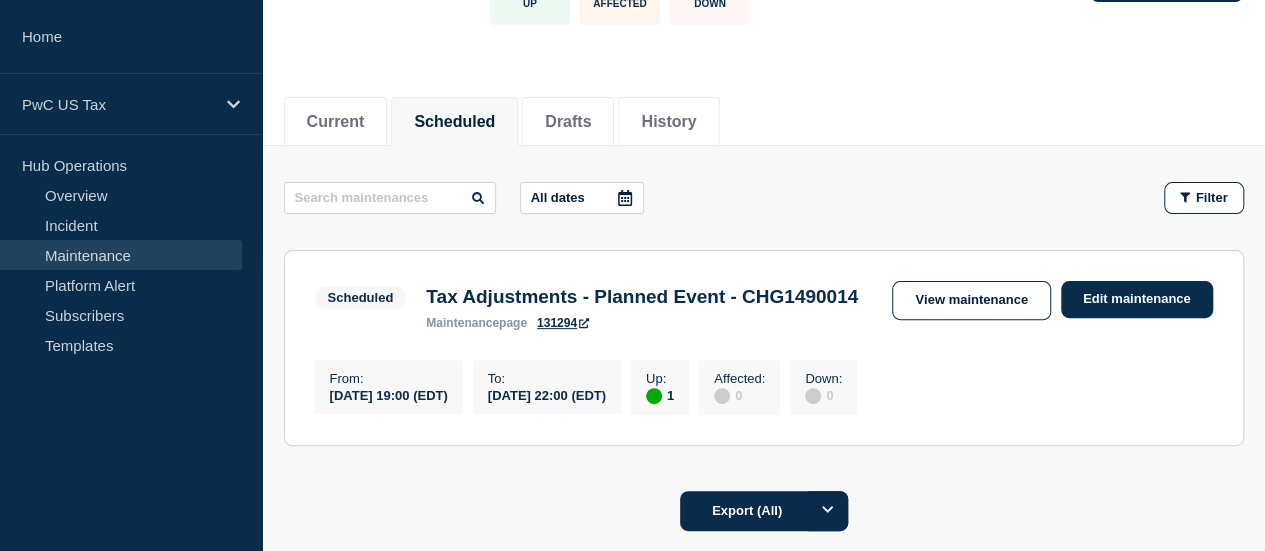 scroll, scrollTop: 119, scrollLeft: 0, axis: vertical 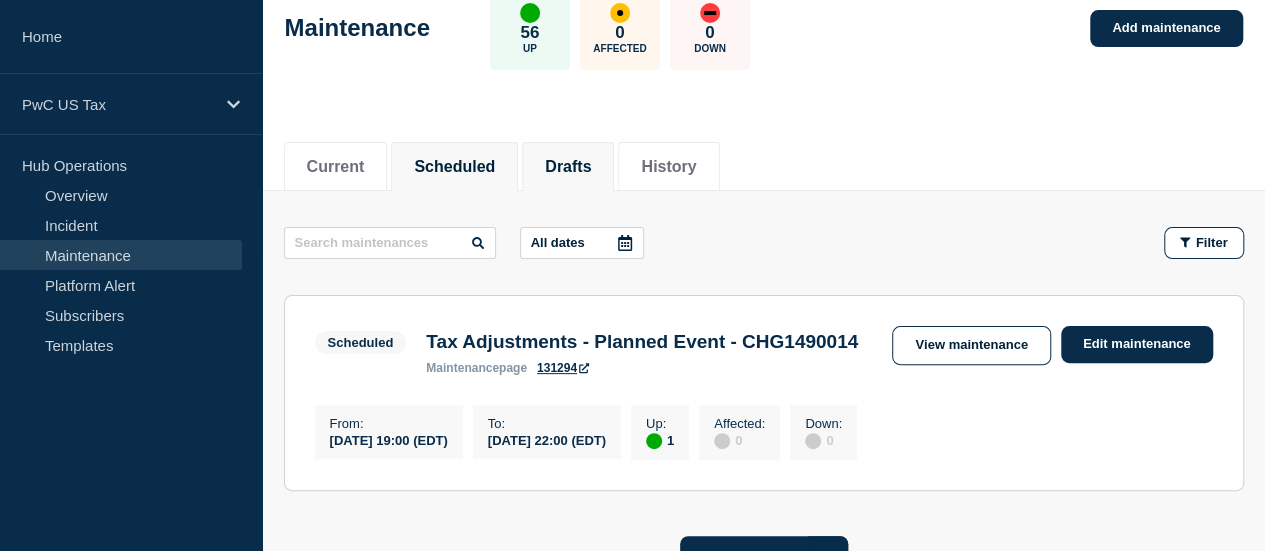 click on "Drafts" at bounding box center [568, 167] 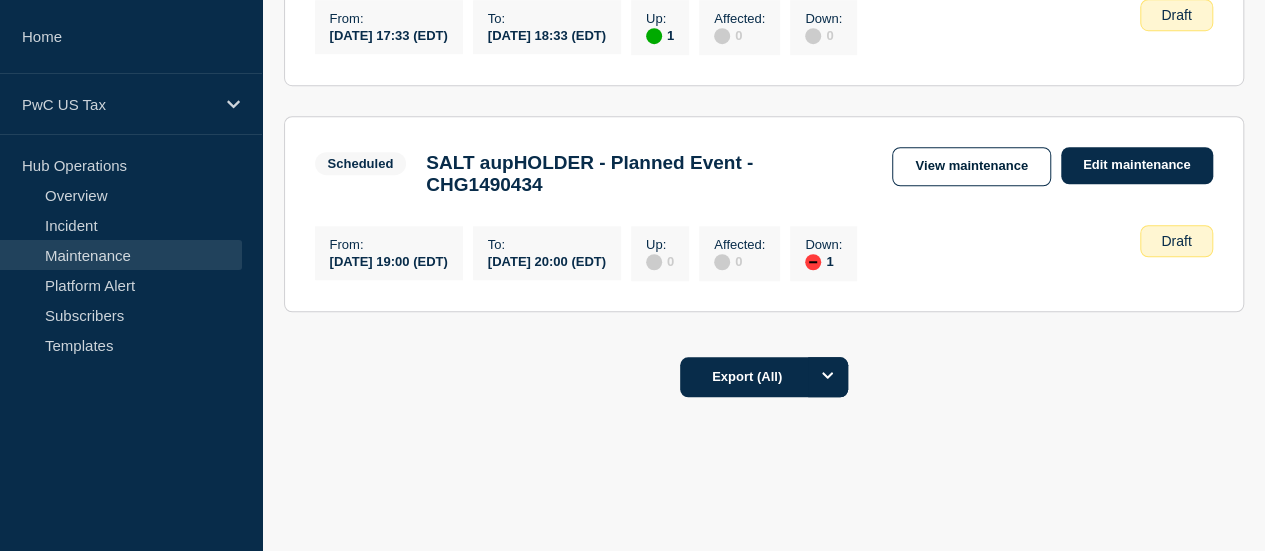 scroll, scrollTop: 769, scrollLeft: 0, axis: vertical 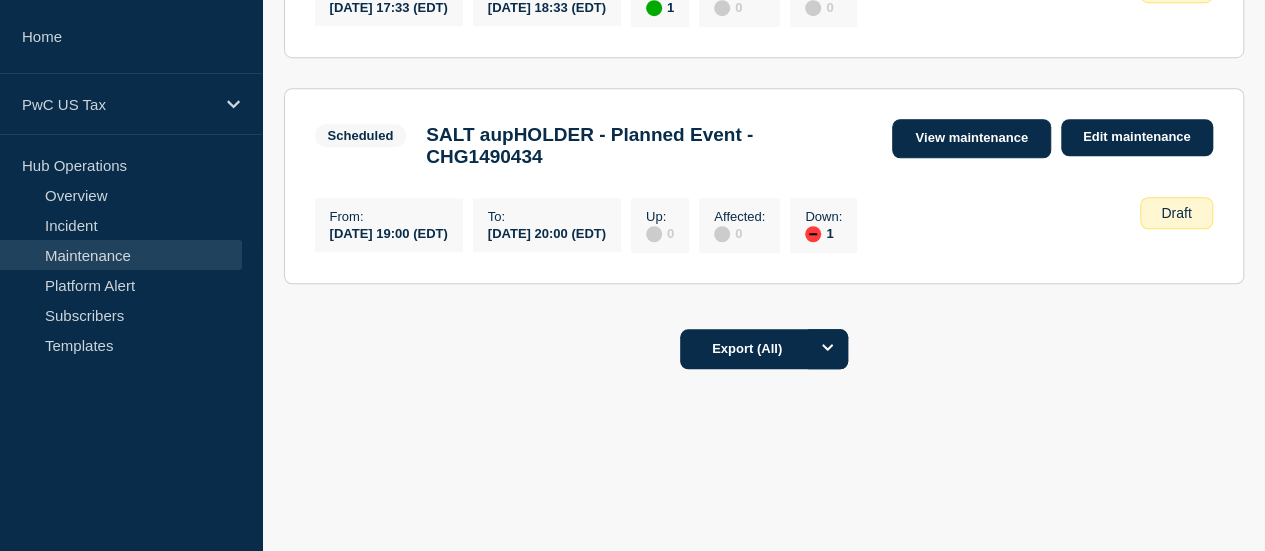 click on "View maintenance" at bounding box center [971, 138] 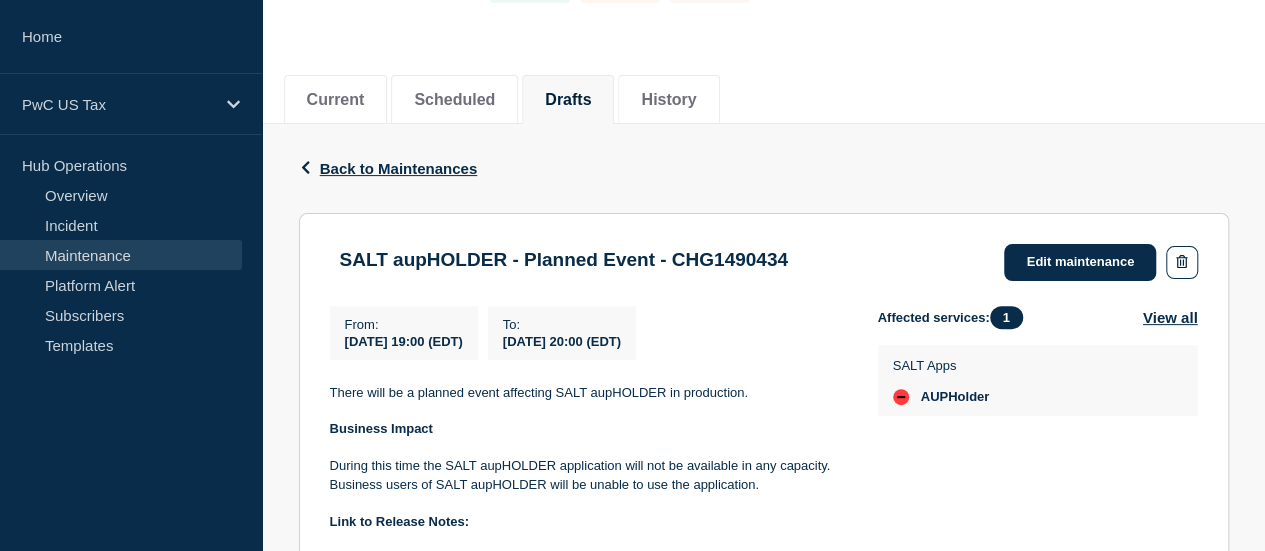 scroll, scrollTop: 0, scrollLeft: 0, axis: both 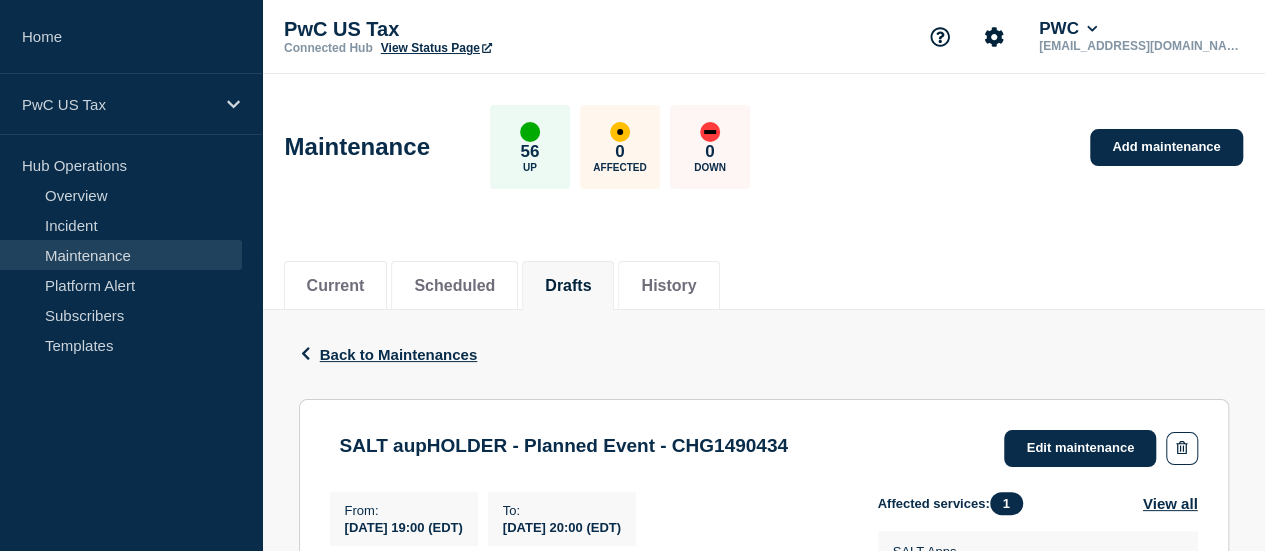 click on "Current    Scheduled    Drafts    History" at bounding box center (764, 275) 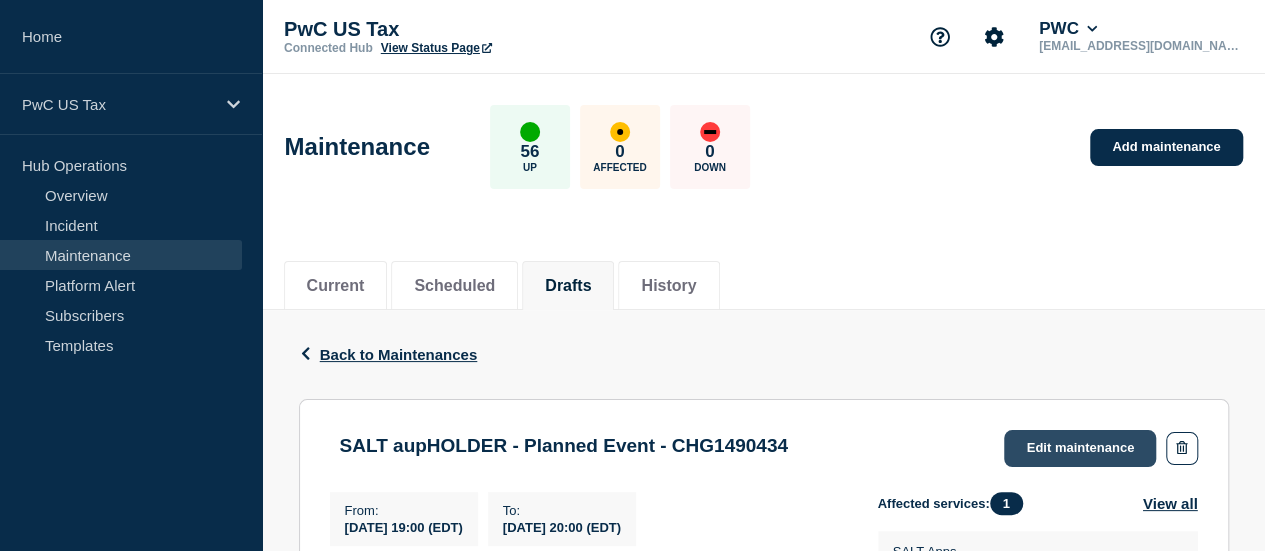 click on "Edit maintenance" 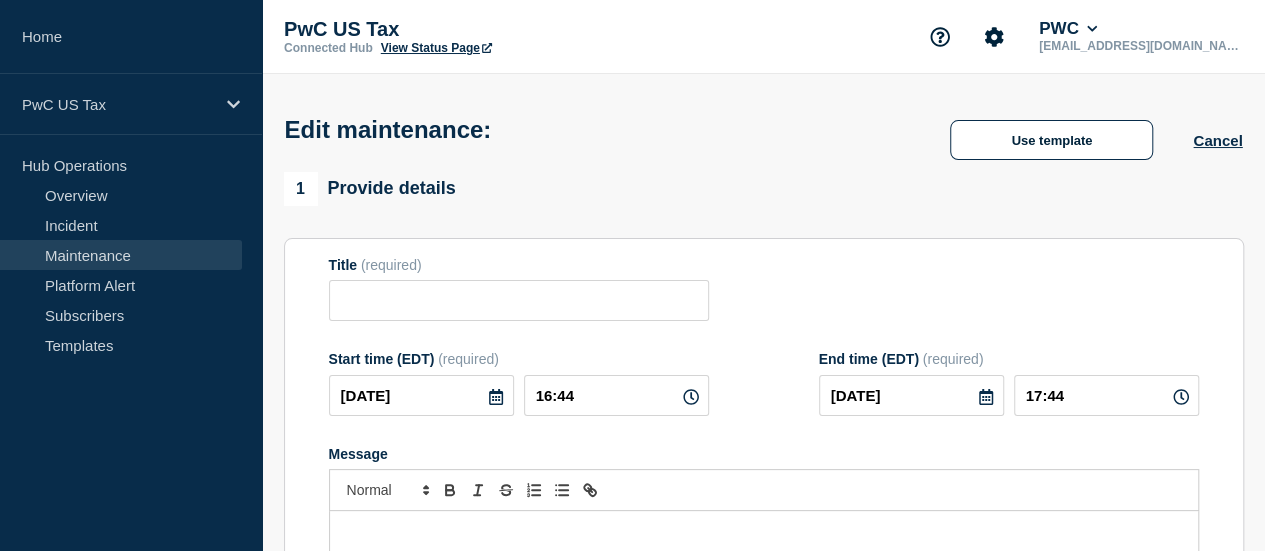 type on "SALT aupHOLDER - Planned Event - CHG1490434" 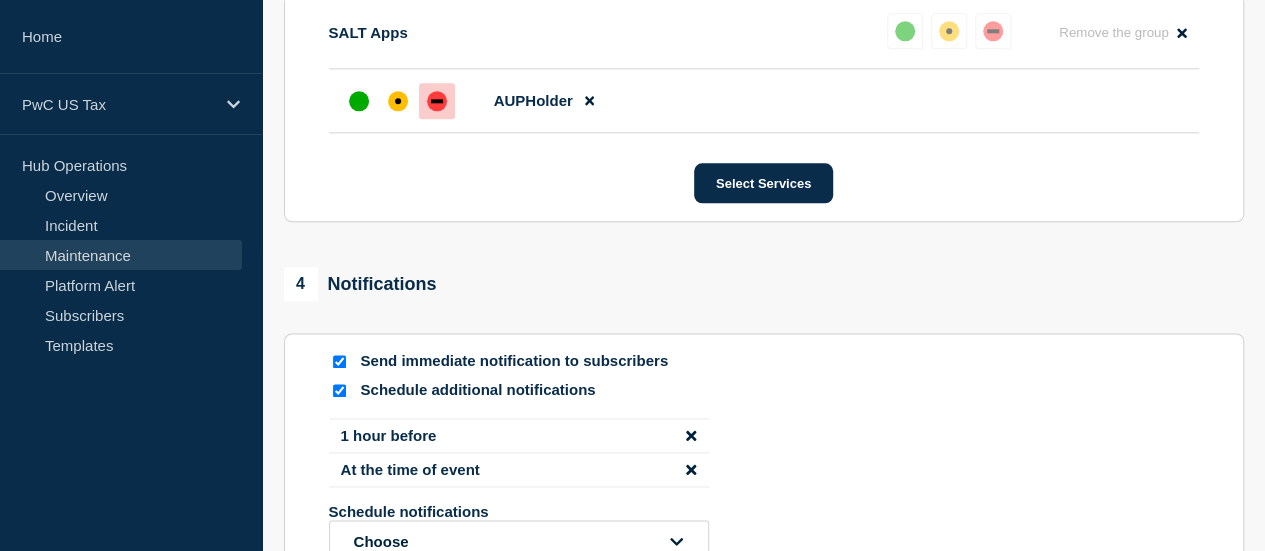 scroll, scrollTop: 1382, scrollLeft: 0, axis: vertical 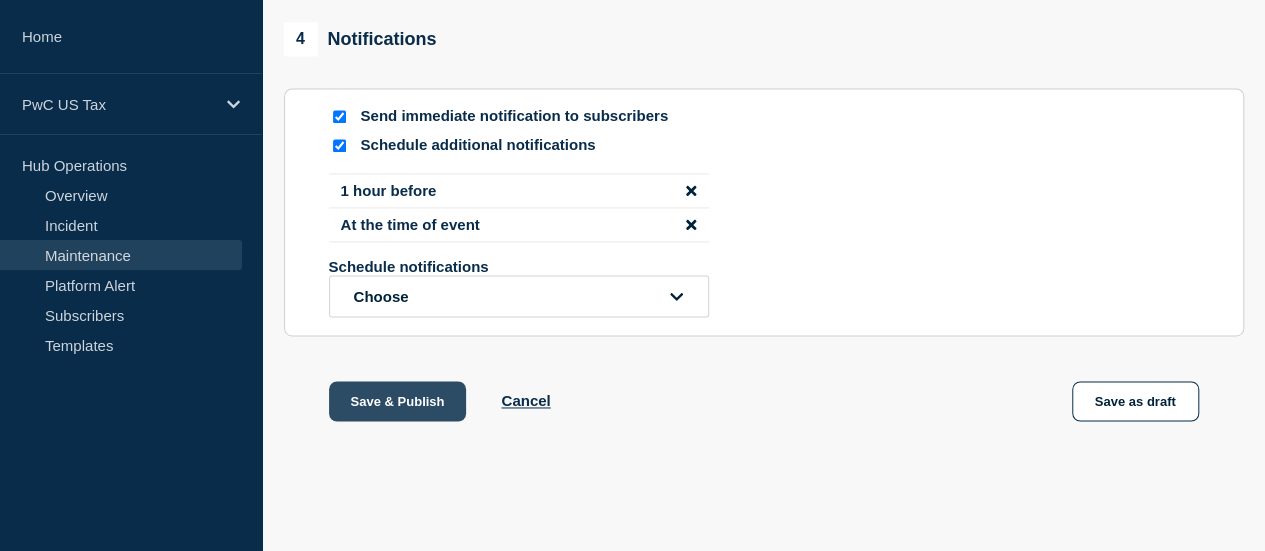 click on "Save & Publish" at bounding box center (398, 401) 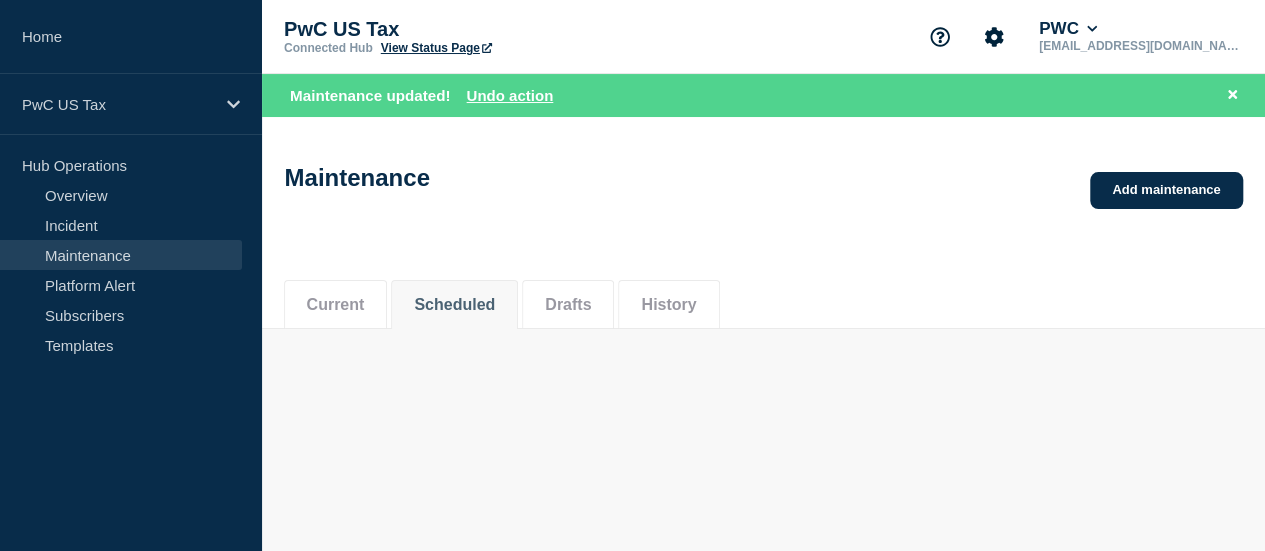 scroll, scrollTop: 0, scrollLeft: 0, axis: both 